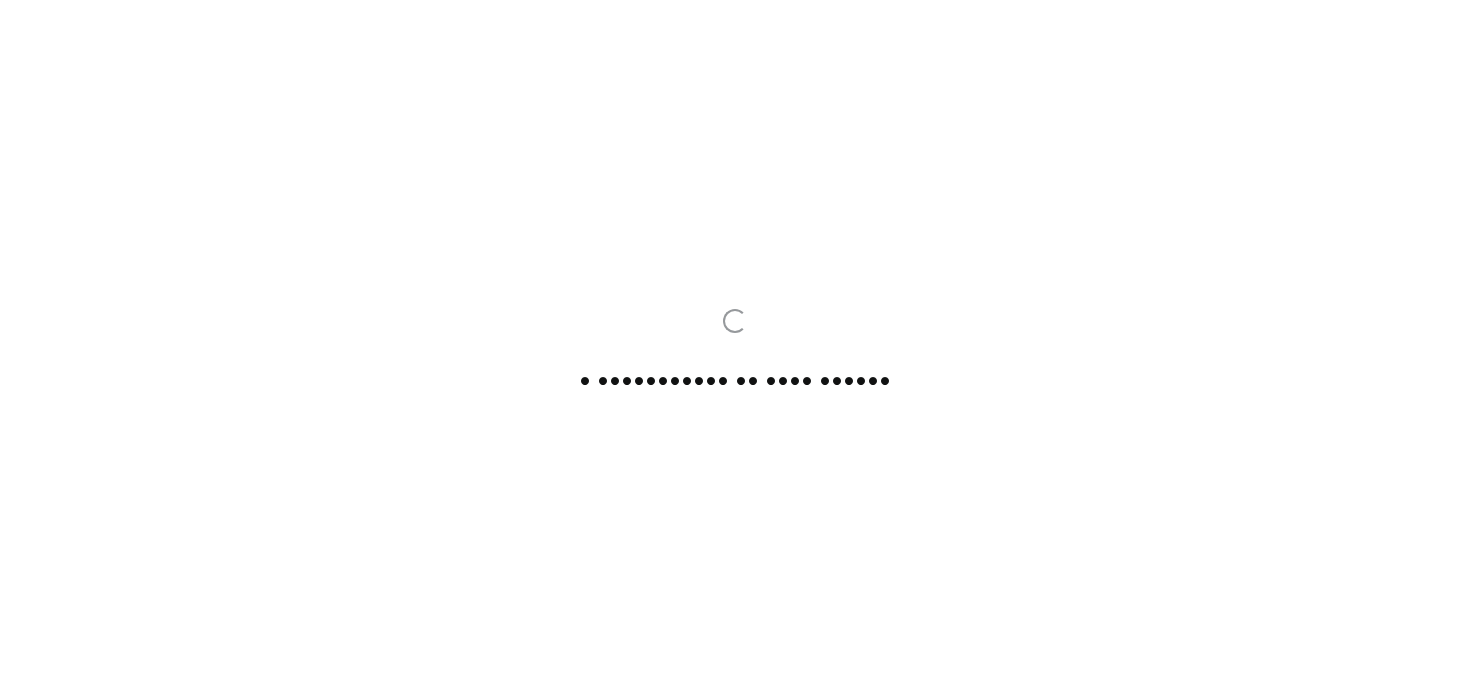 scroll, scrollTop: 0, scrollLeft: 0, axis: both 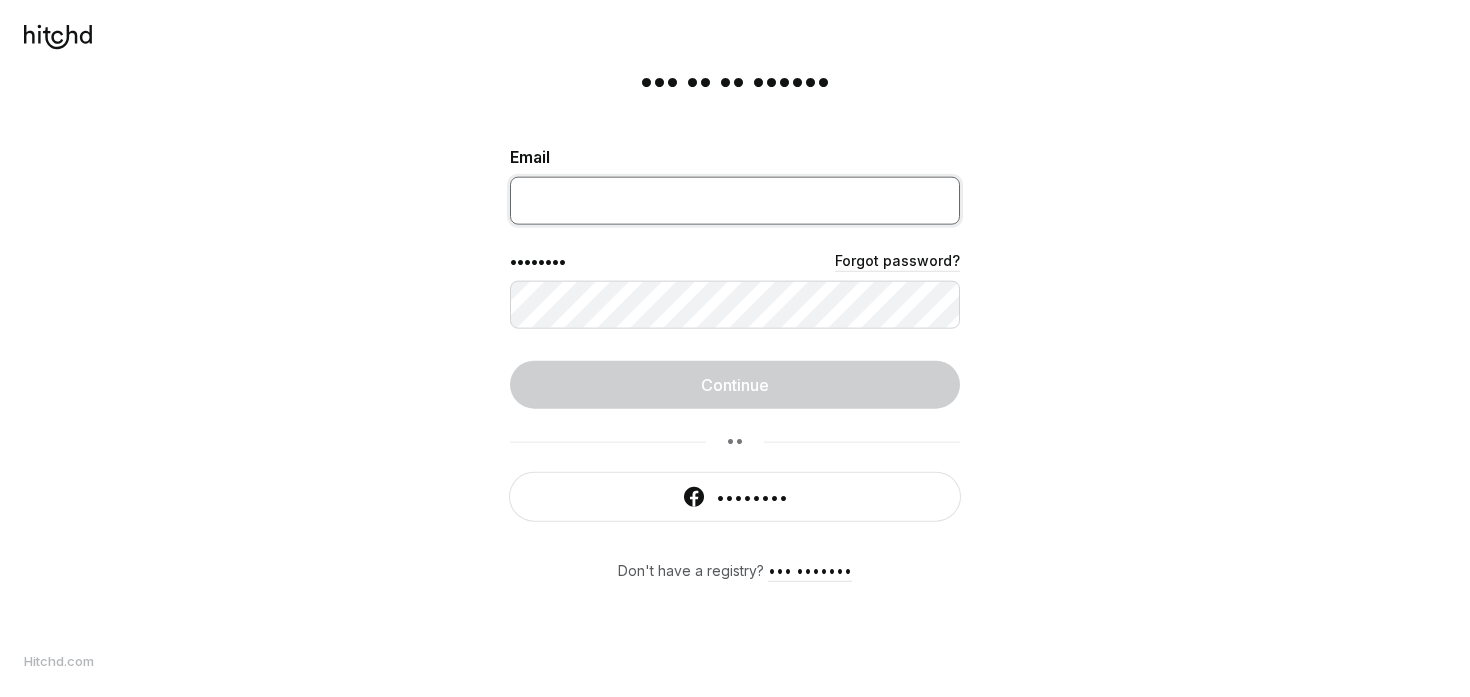 click at bounding box center [735, 200] 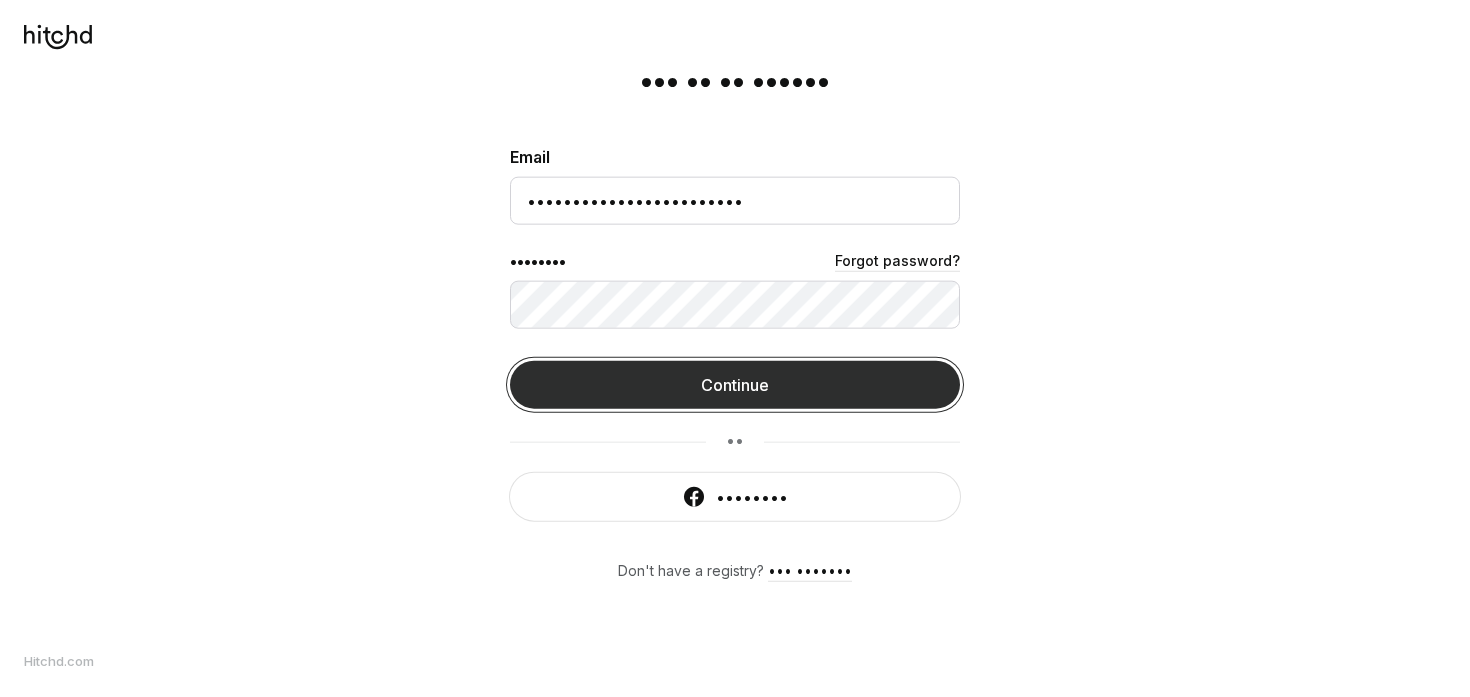 click on "Continue" at bounding box center [735, 384] 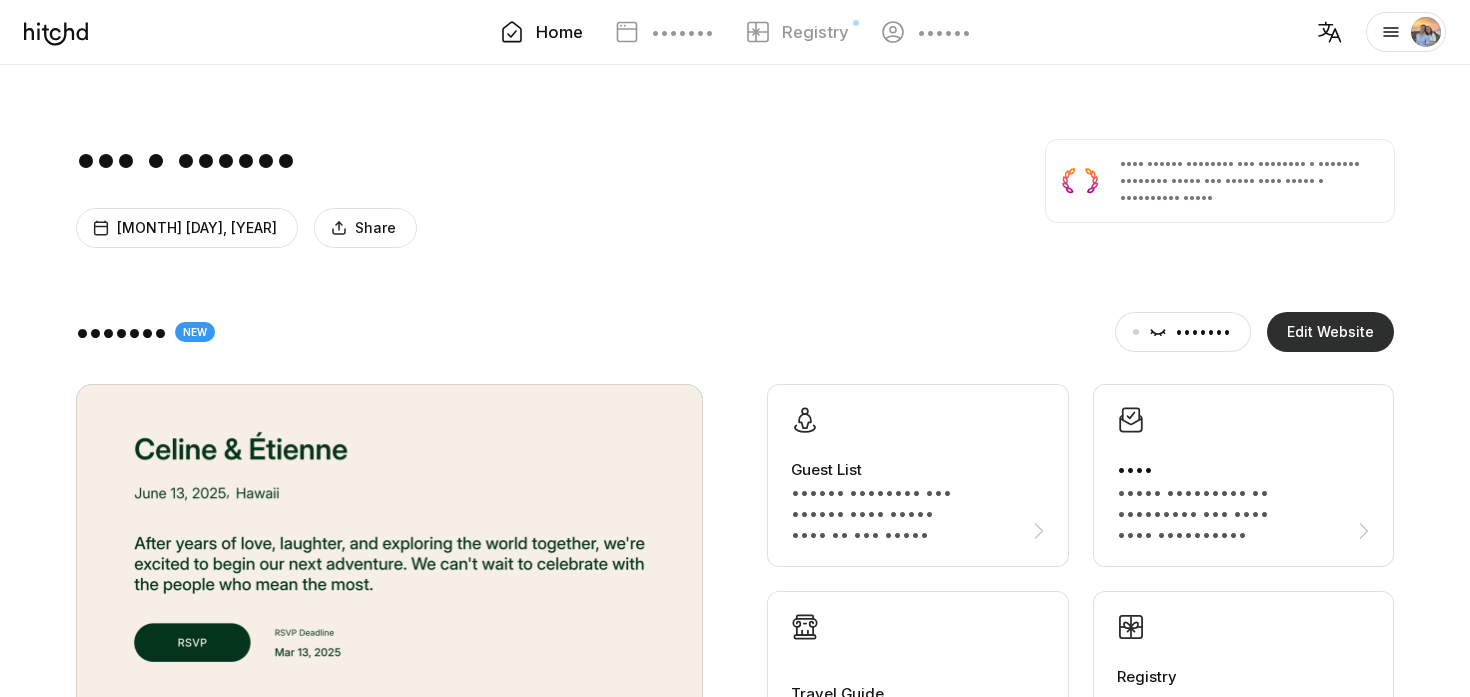 click on "Edit Website" at bounding box center [1330, 332] 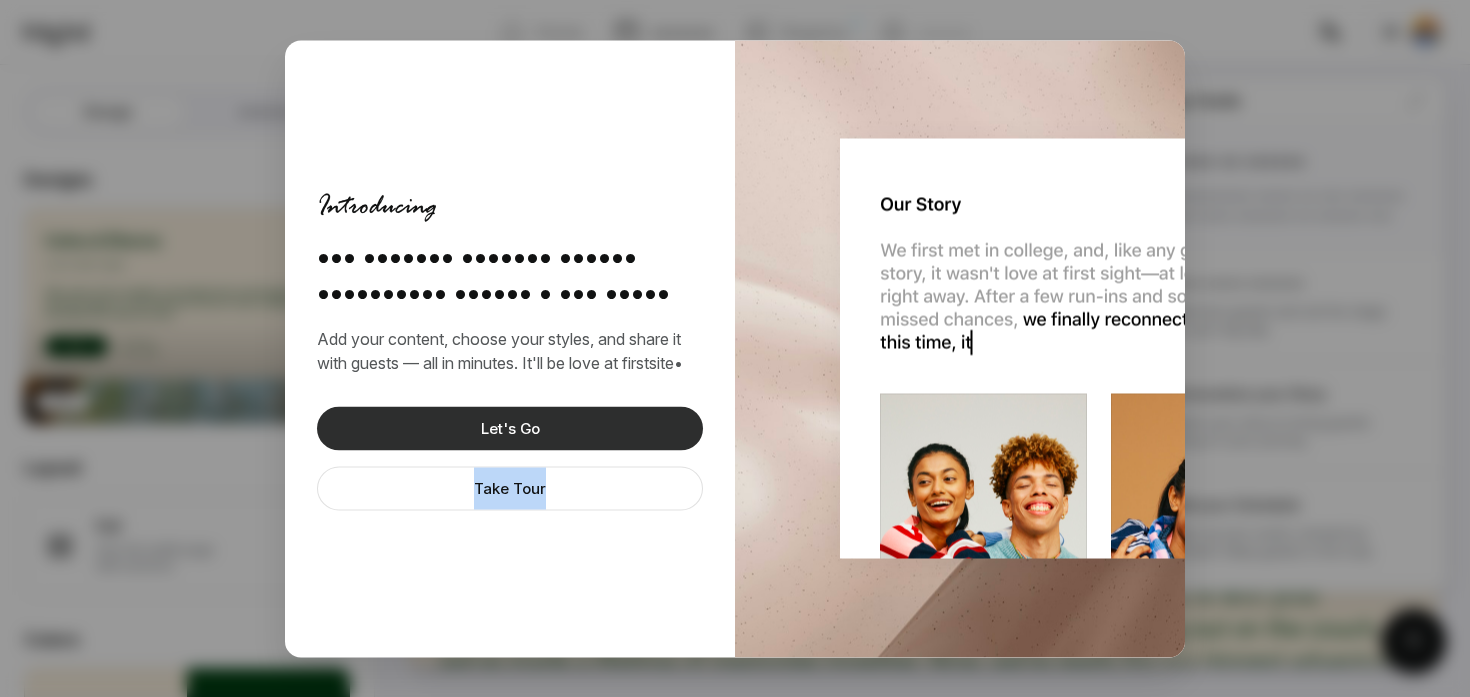 drag, startPoint x: 587, startPoint y: 477, endPoint x: 578, endPoint y: 426, distance: 51.78803 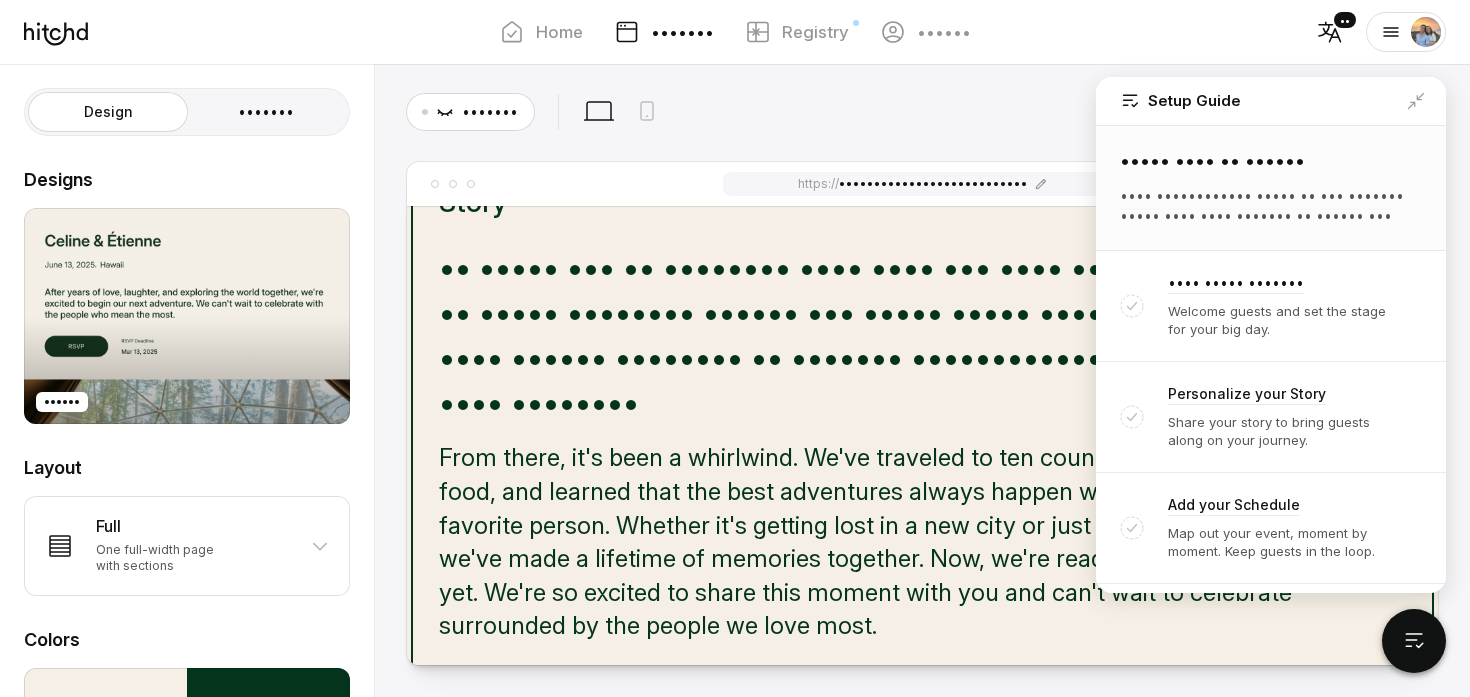 scroll, scrollTop: 0, scrollLeft: 0, axis: both 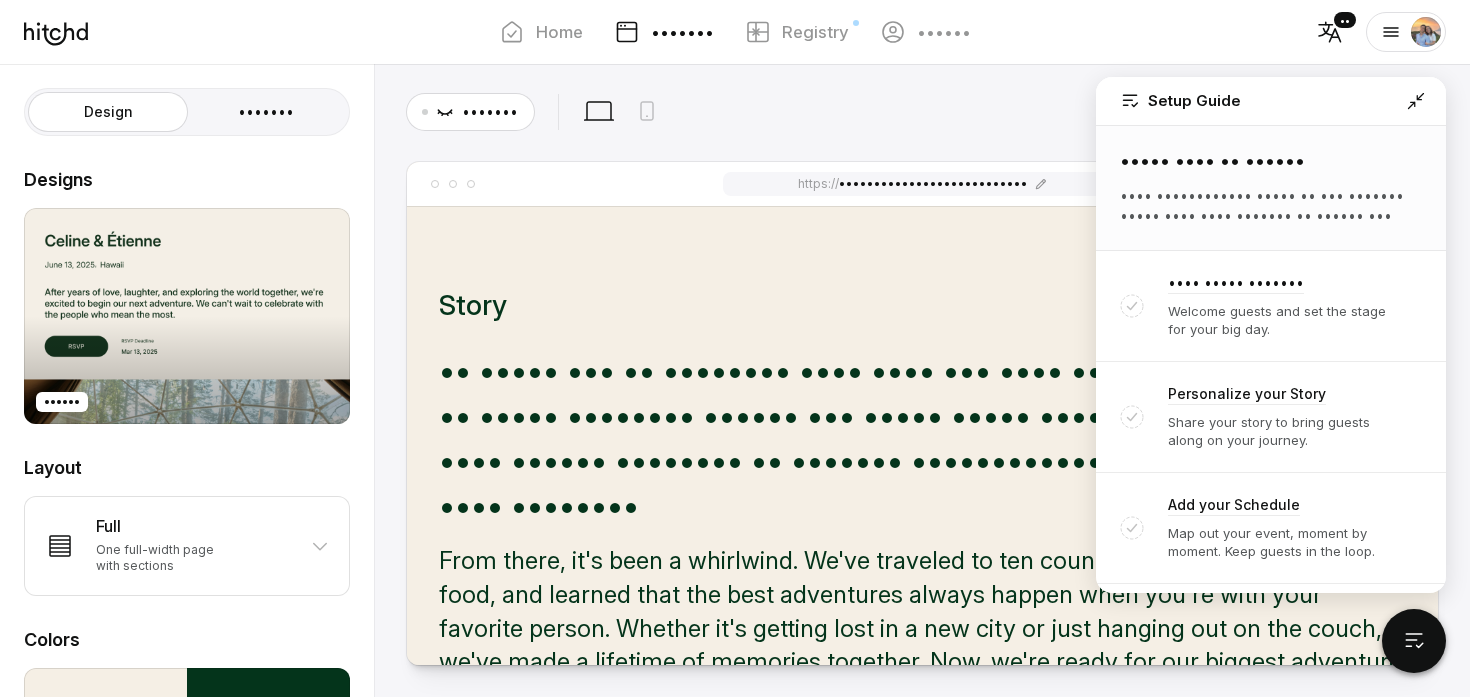 click at bounding box center [1416, 101] 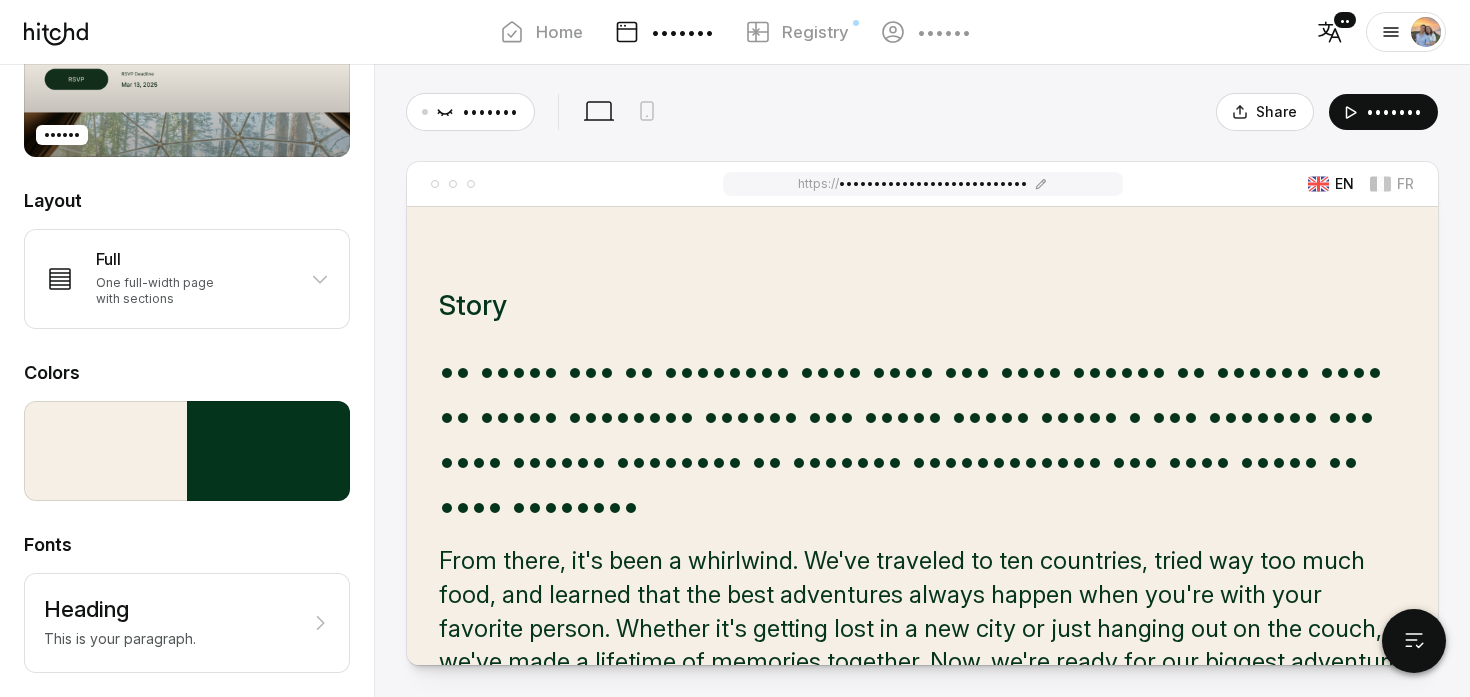 scroll, scrollTop: 0, scrollLeft: 0, axis: both 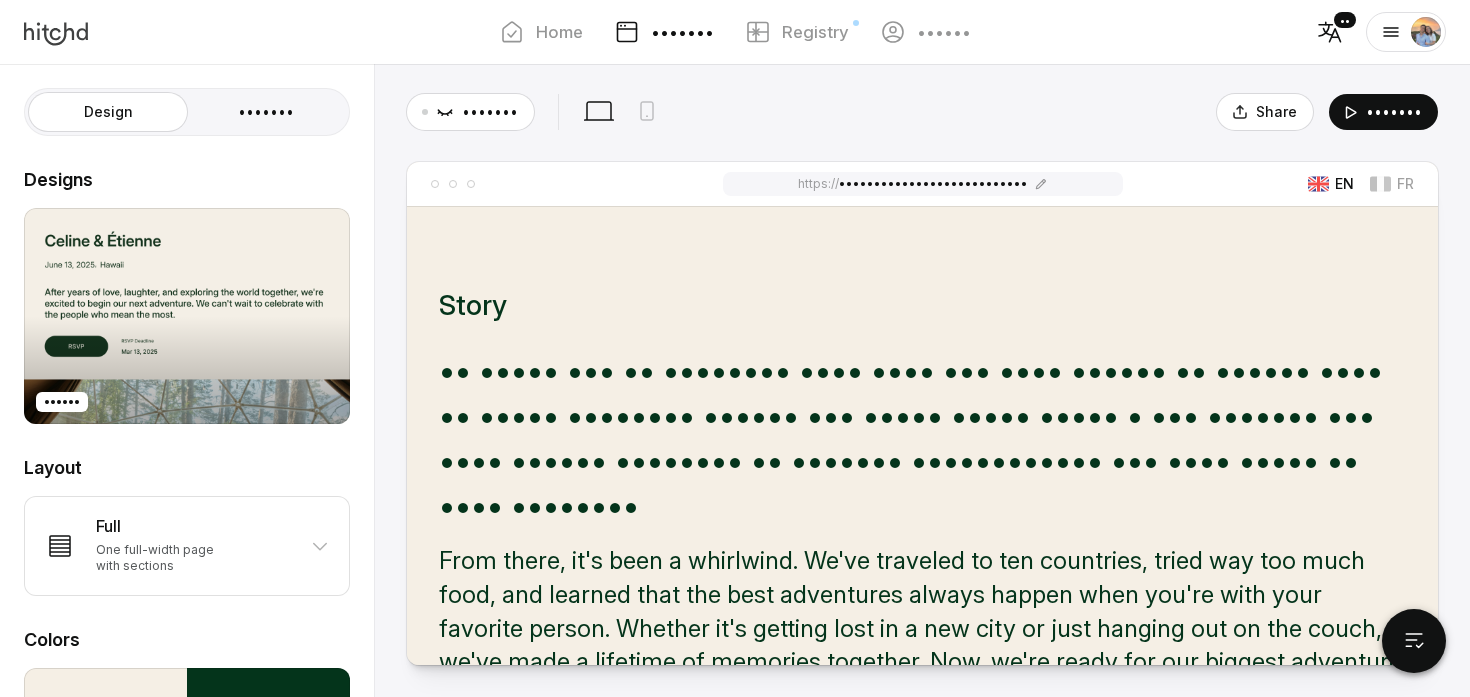 click at bounding box center (56, 34) 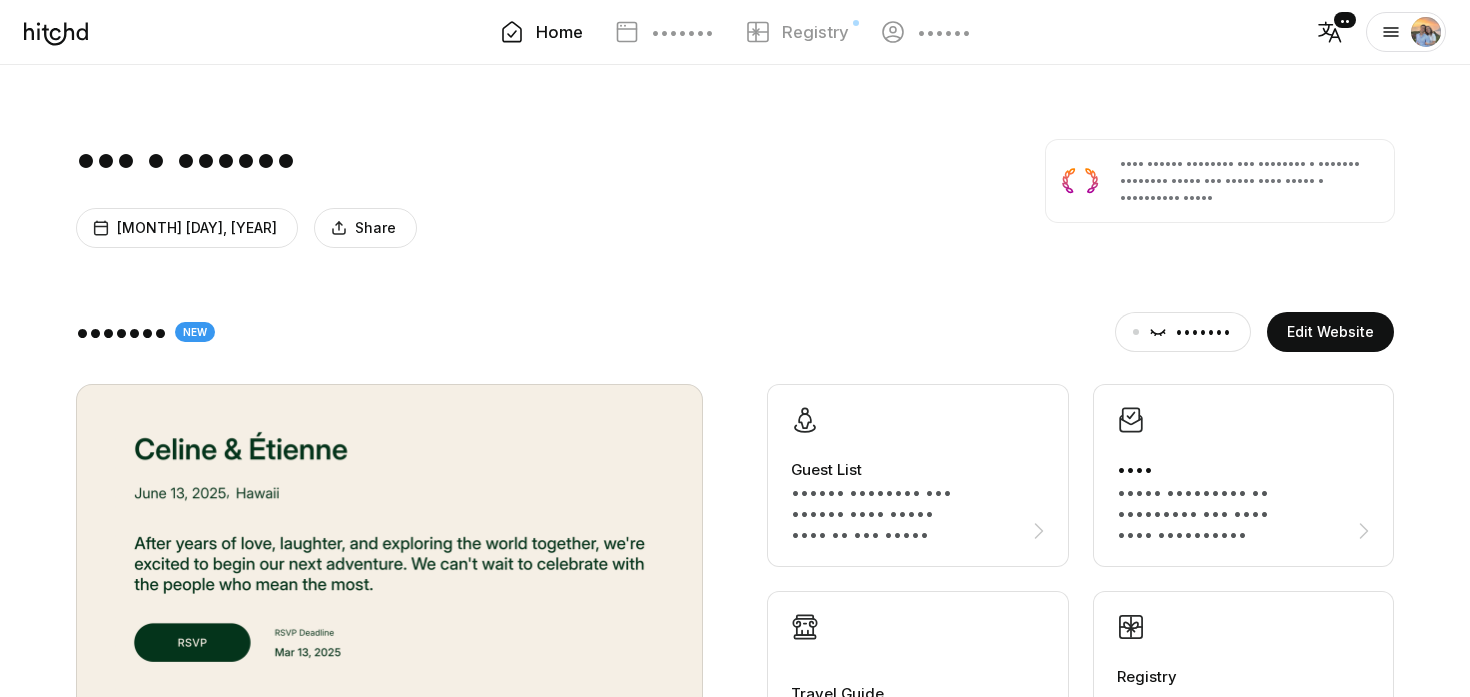 click on "•••
• ••••••
••••••• ••• ••••
•••••
•••• •••••• •••••••• ••• •••••••• • ••••••• •••••••• ••••• ••• ••••• •••• ••••• • •••••••••• •••••" at bounding box center [735, 156] 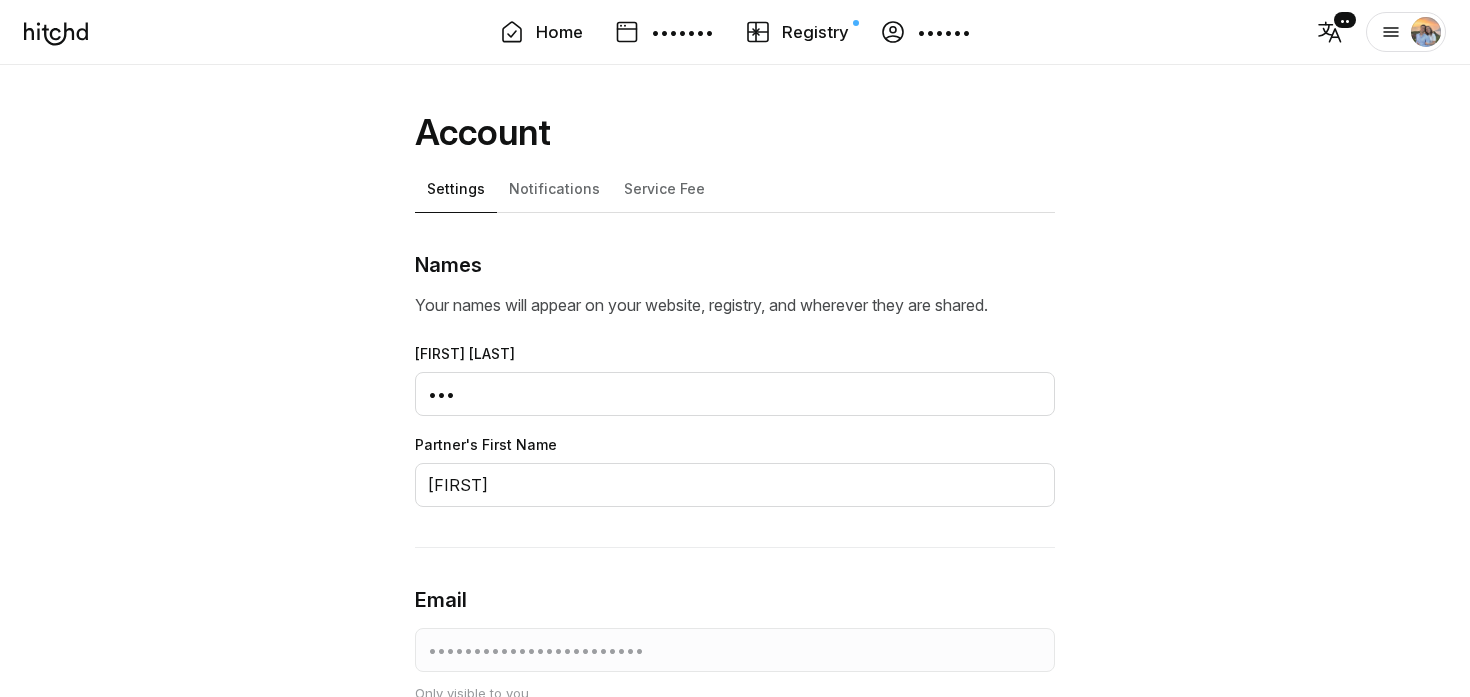 click on "First Name
[FIRST]
Partner's First Name
[FIRST]
Email
[EMAIL]
Only visible to you
Partner's Email
Add your partner's email so they receive RSVP and contribution notifications.
Hitchd URL
Enter a simple address for your site to share with guests. Avoid using spaces, special characters, or emojis.
hitchd.com/
[NAME]
no longer work .
Wedding Date" at bounding box center [735, 1114] 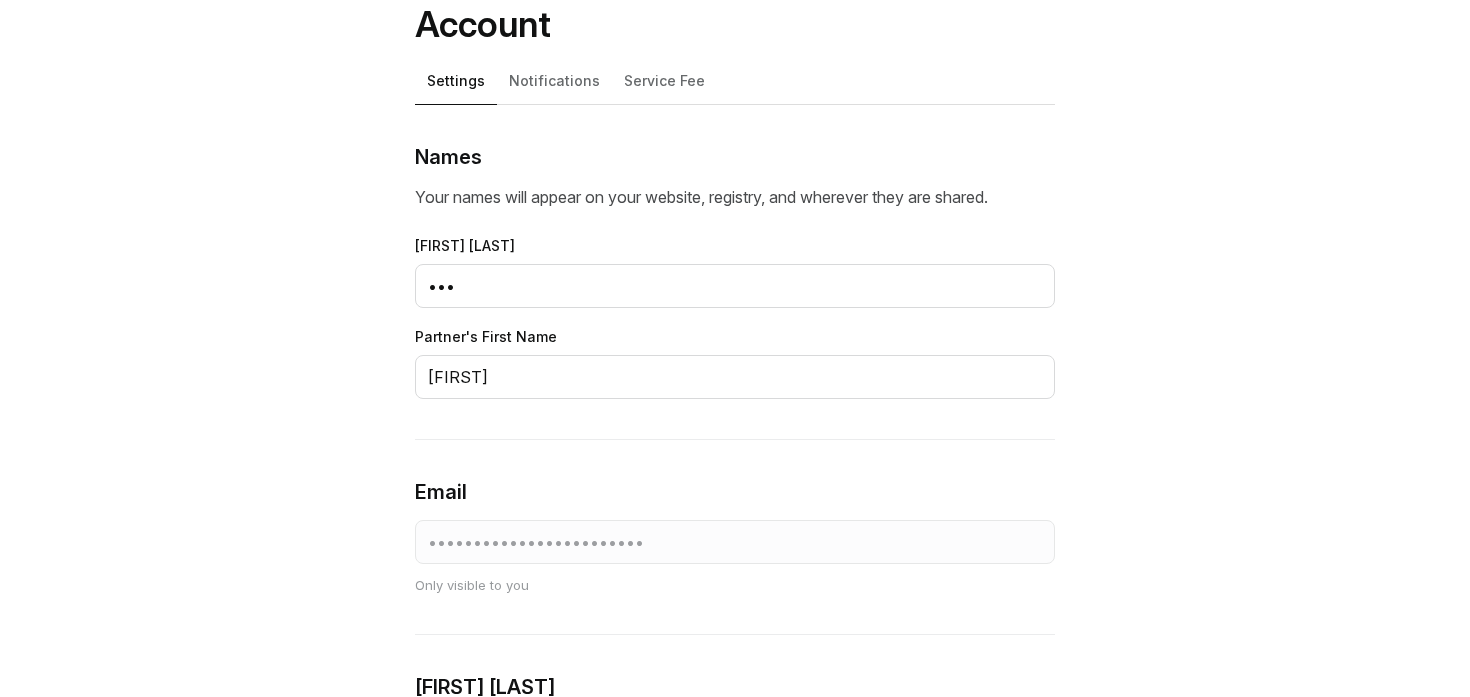 scroll, scrollTop: 0, scrollLeft: 0, axis: both 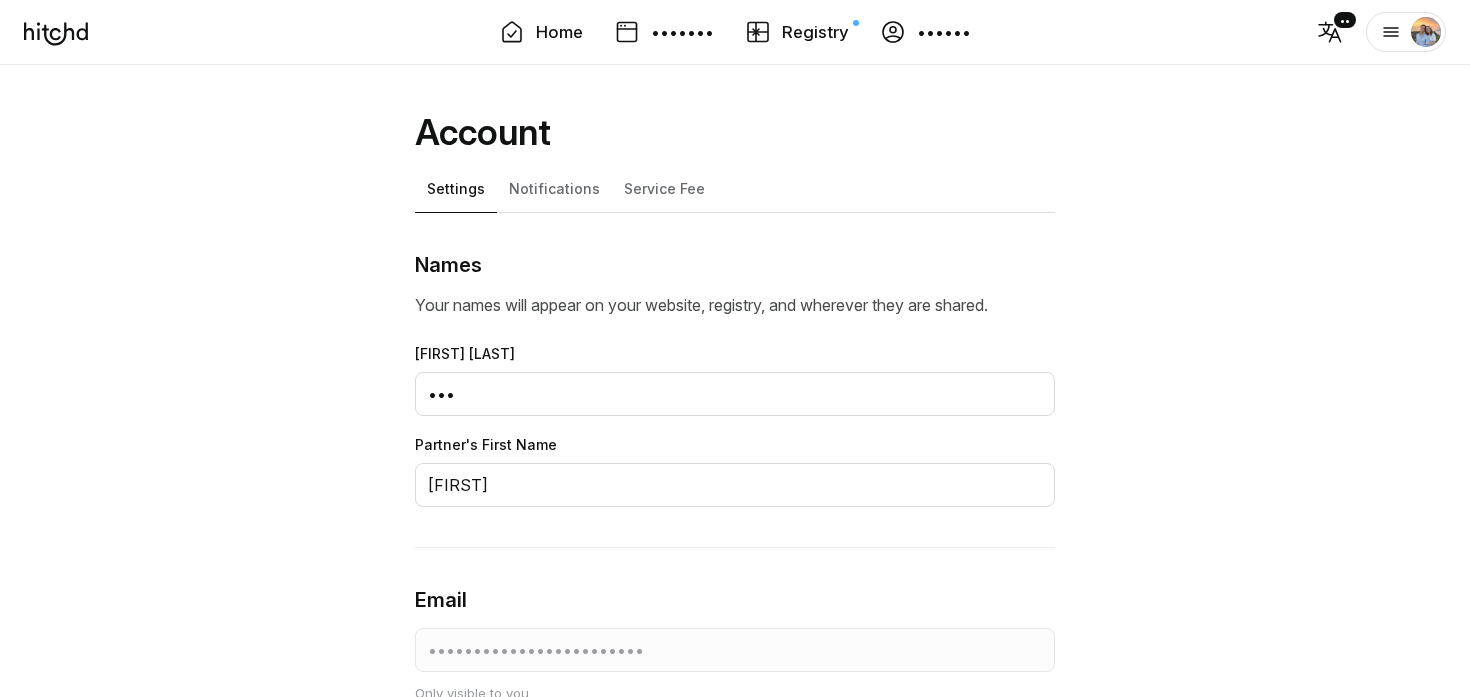 click on "•••••••" at bounding box center (682, 32) 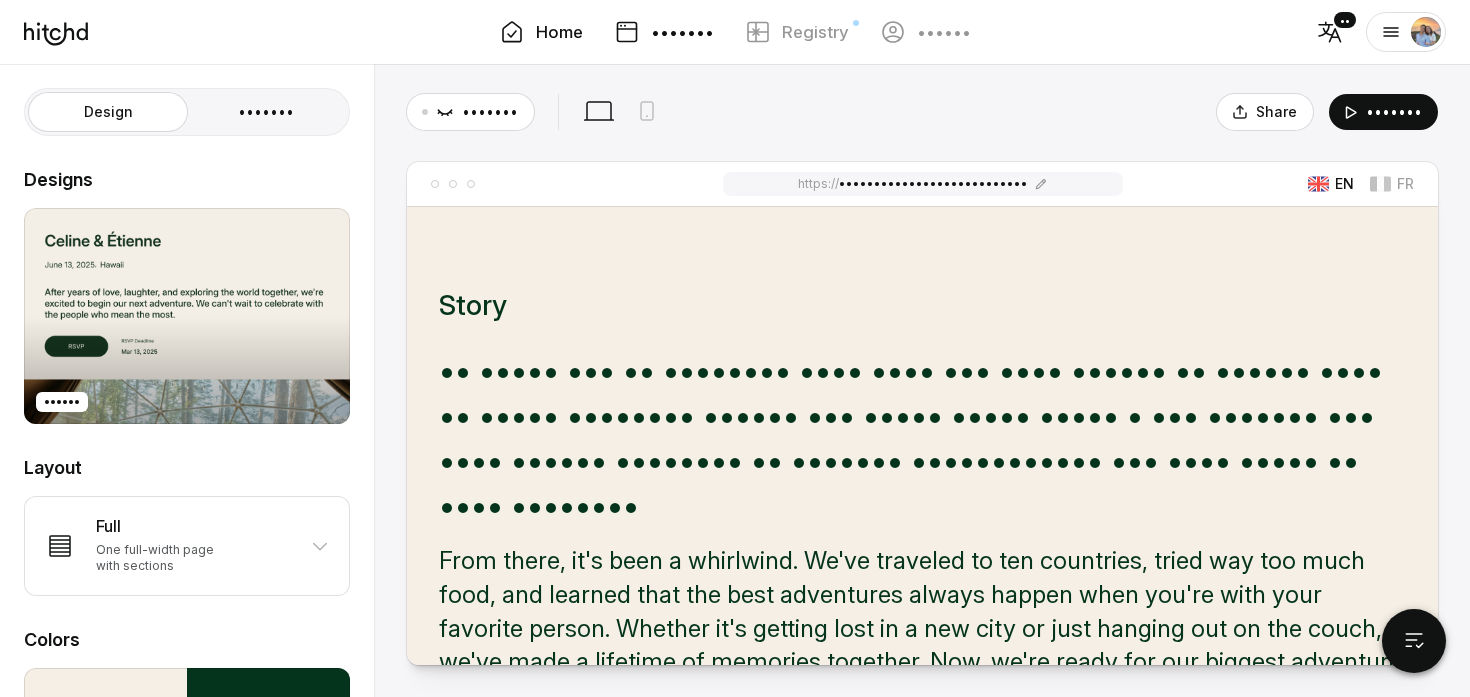 click at bounding box center (512, 32) 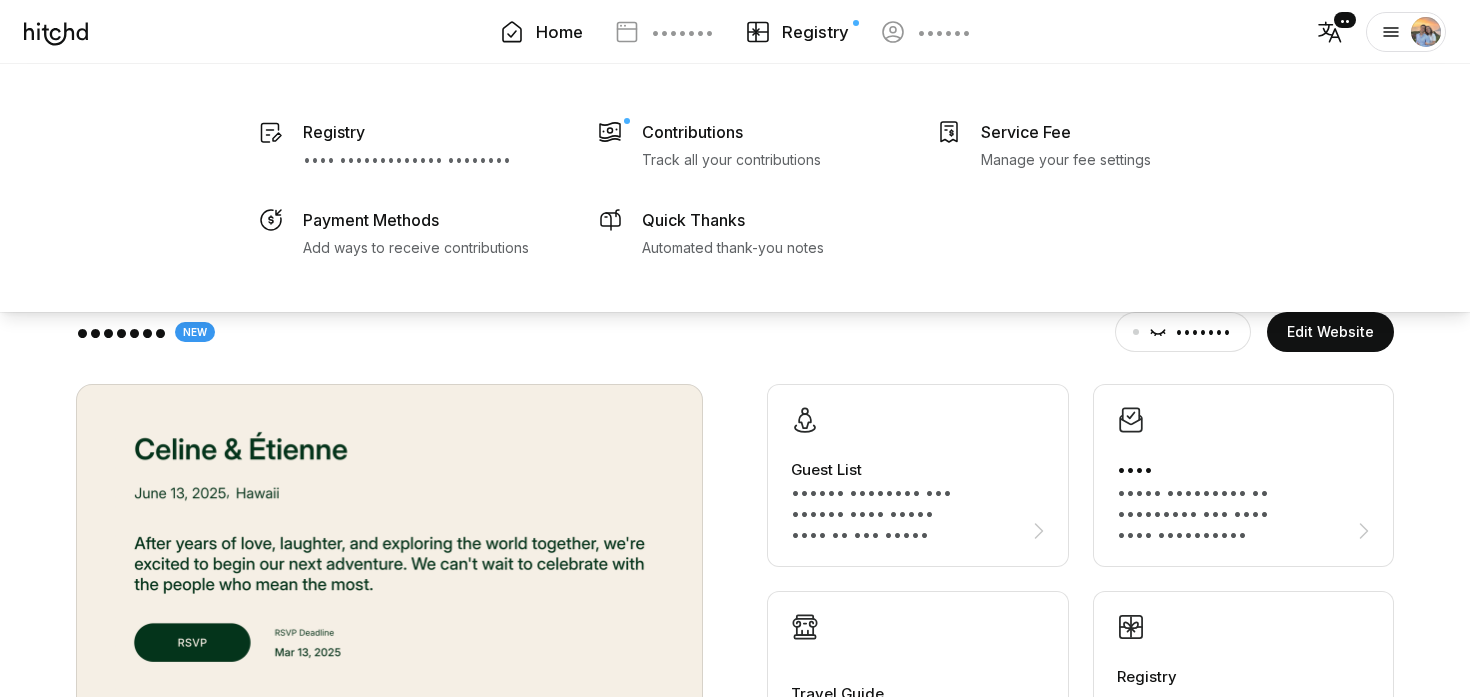 click on "Registry" at bounding box center [815, 32] 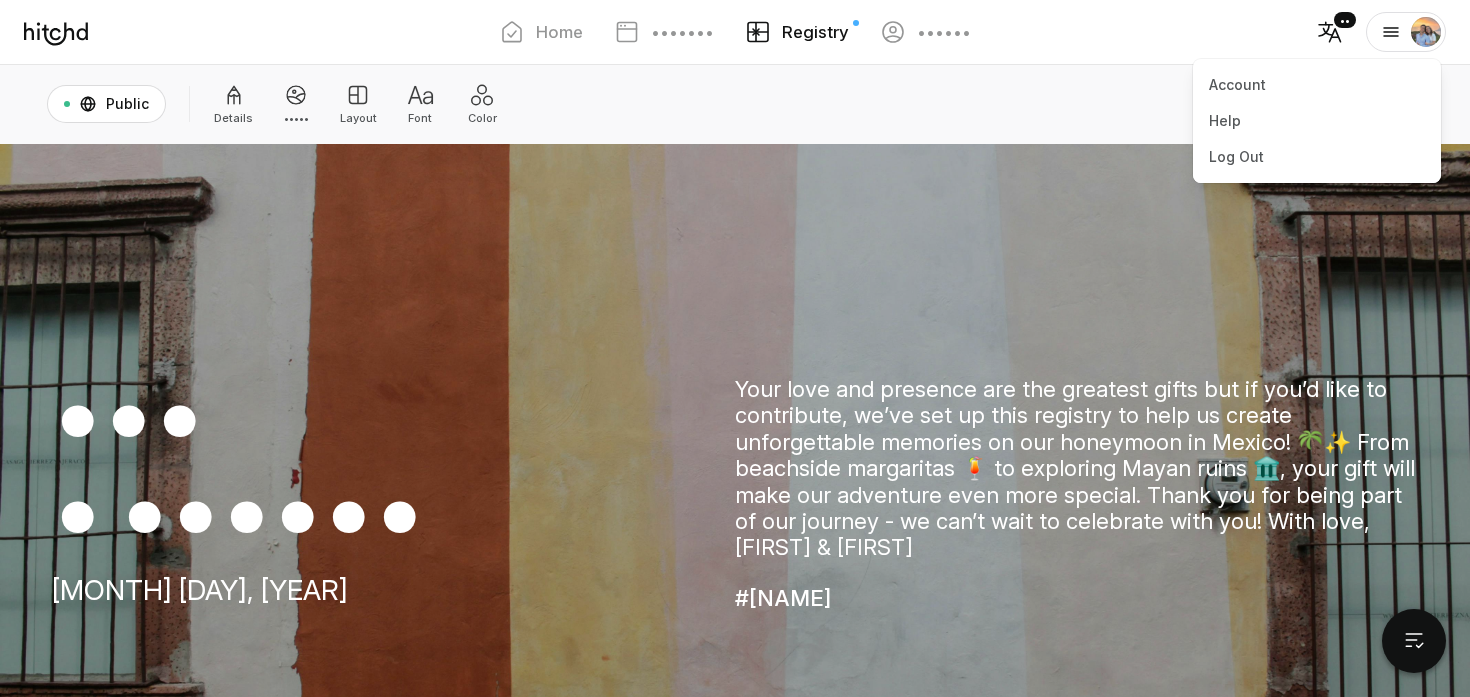 click at bounding box center (1426, 32) 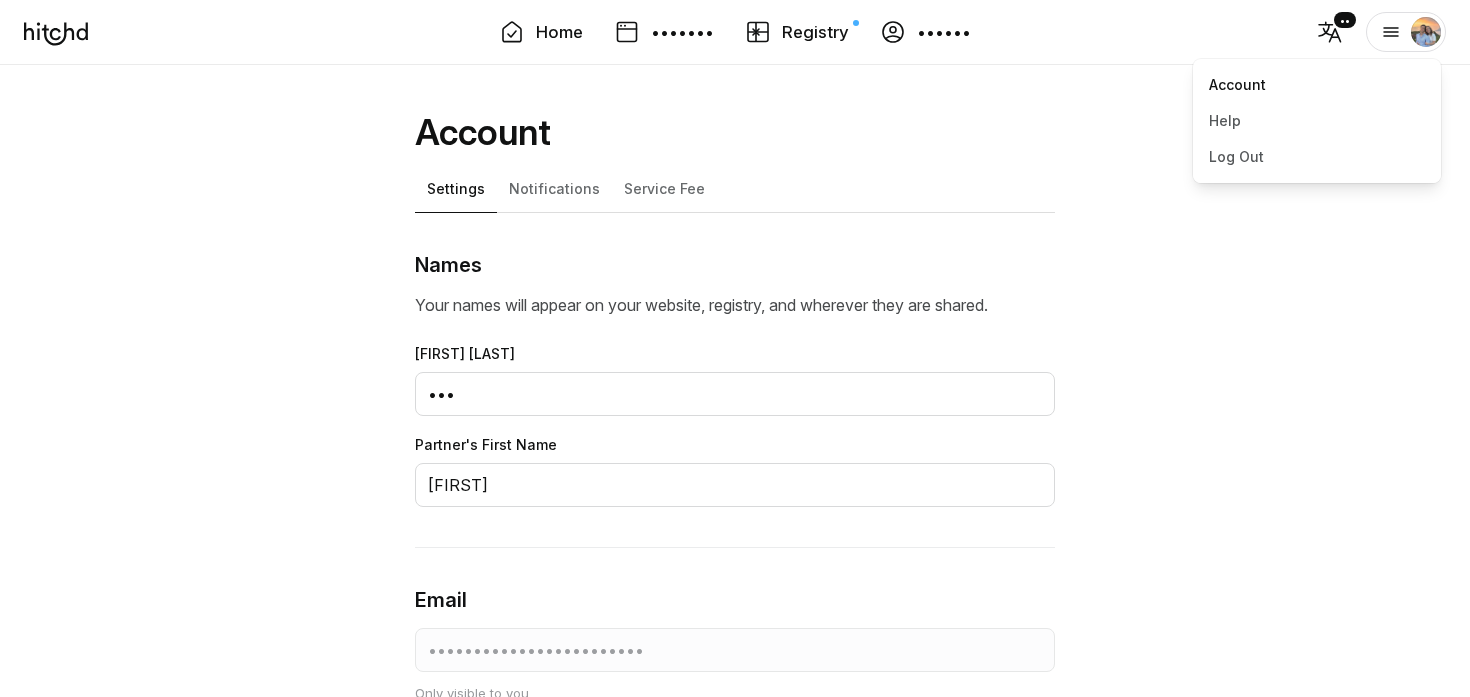 click on "Account" at bounding box center (1317, 85) 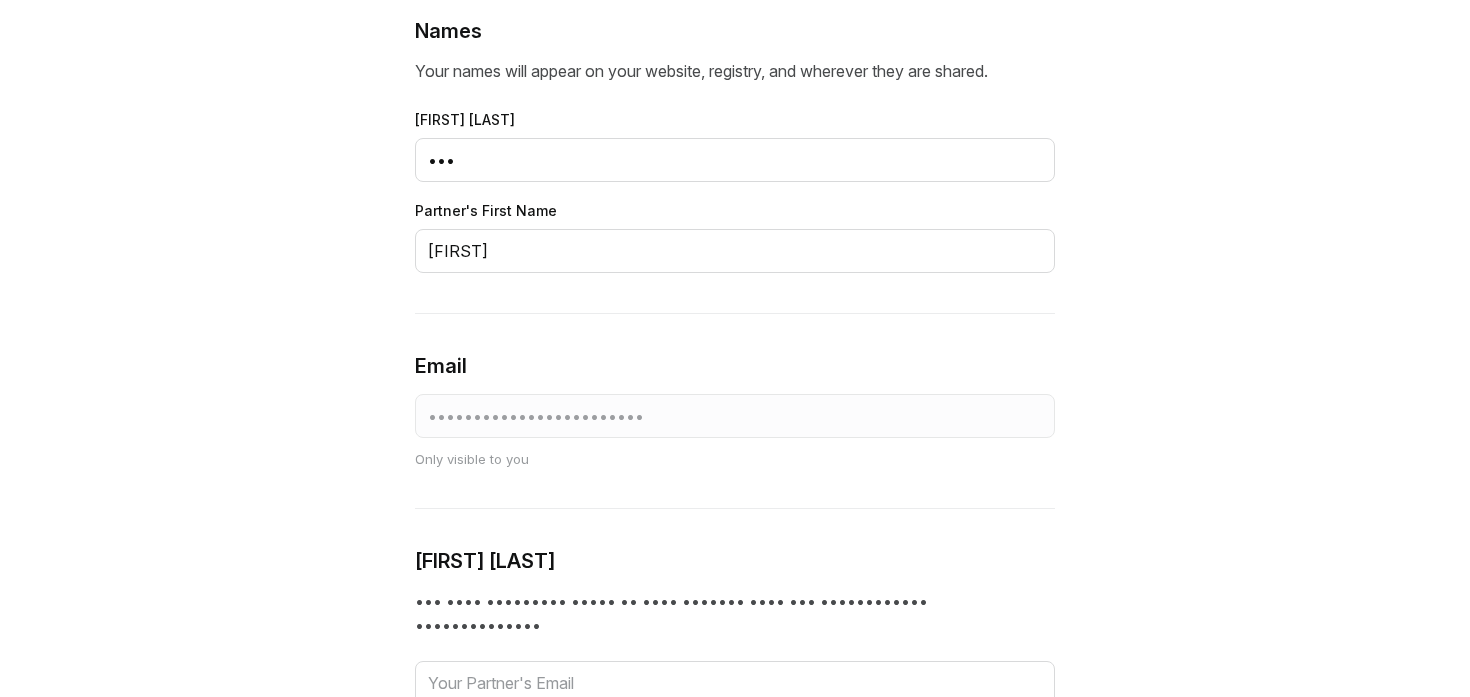 scroll, scrollTop: 0, scrollLeft: 0, axis: both 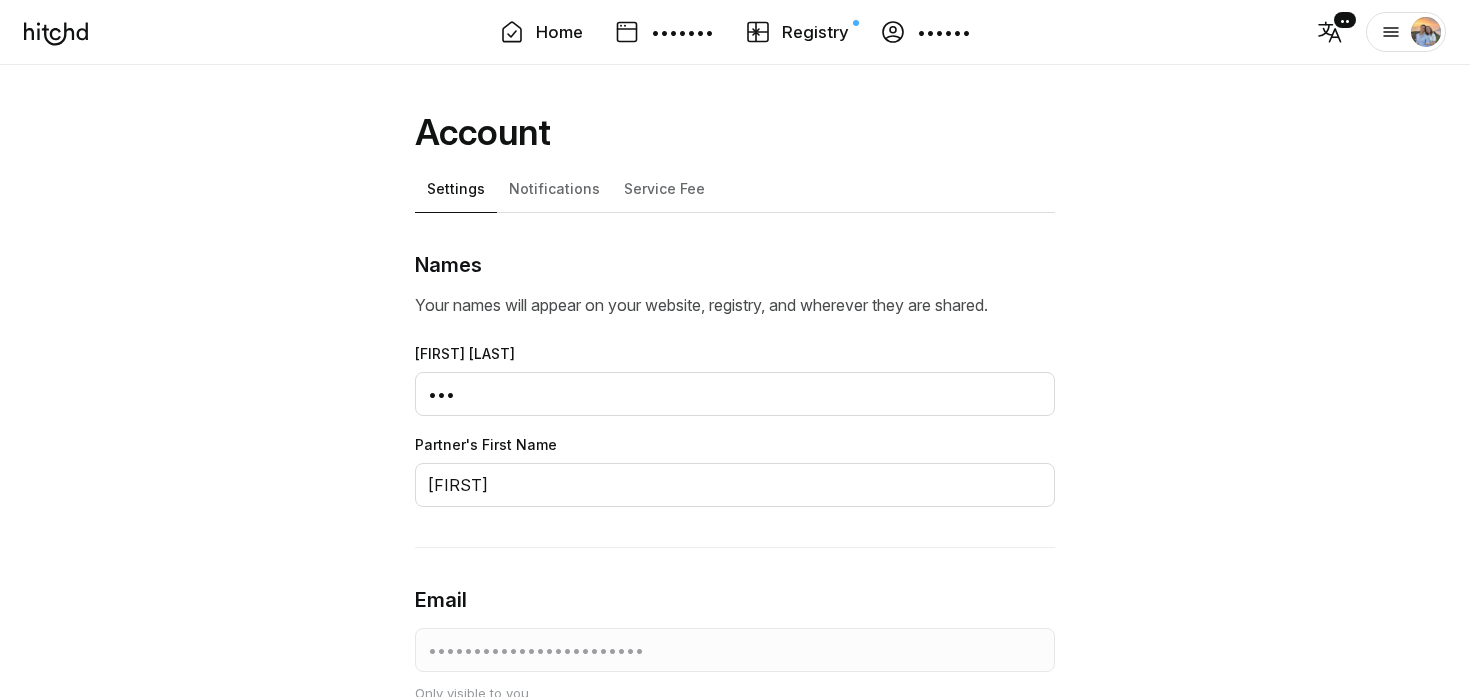 click on "Account
Settings
Notifications
Service Fee" at bounding box center (735, 162) 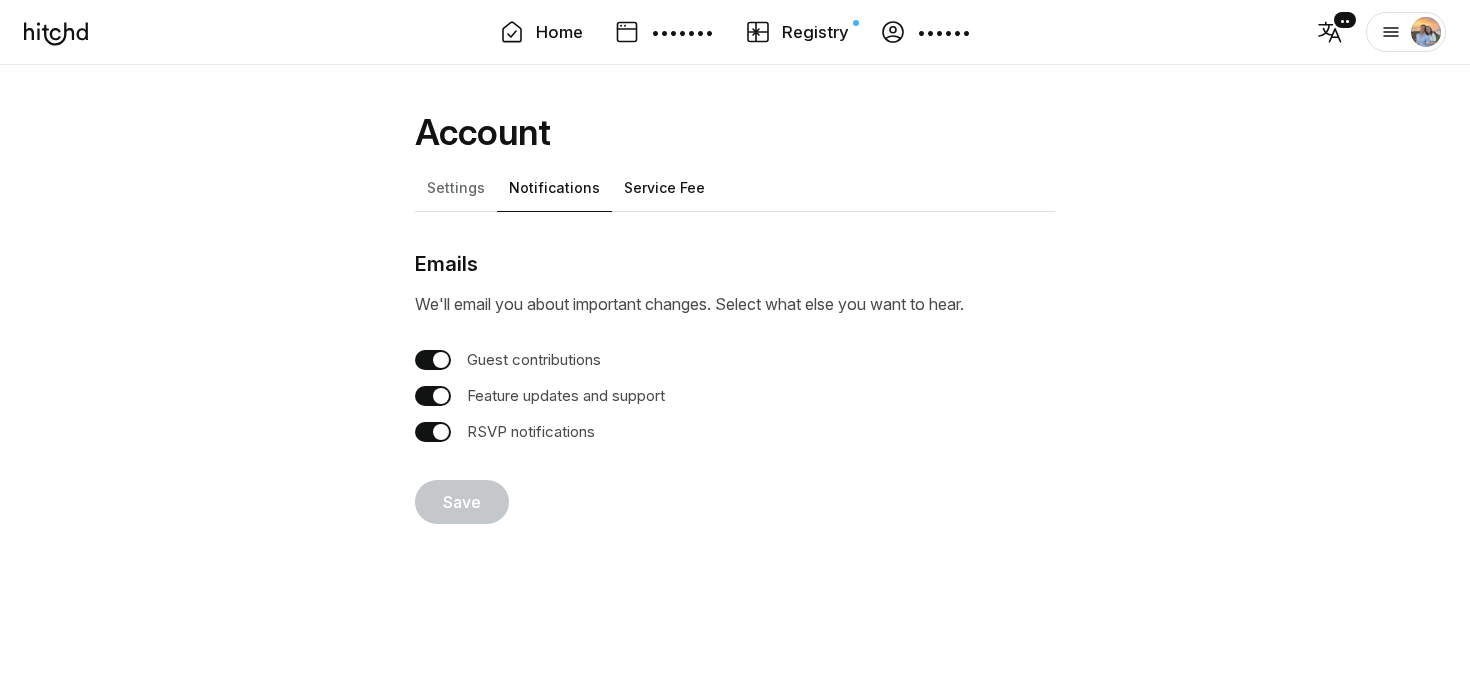 click on "Service Fee" at bounding box center [664, 184] 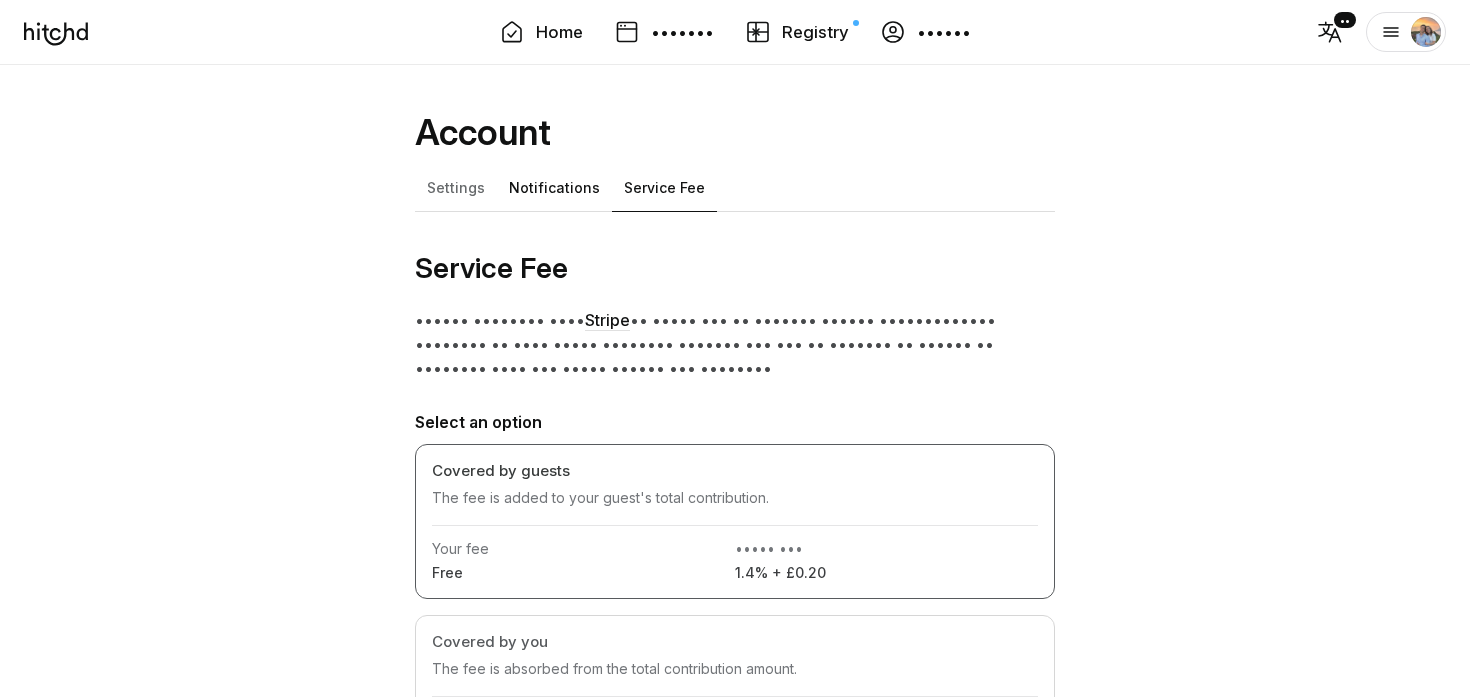 click on "Notifications" at bounding box center [554, 184] 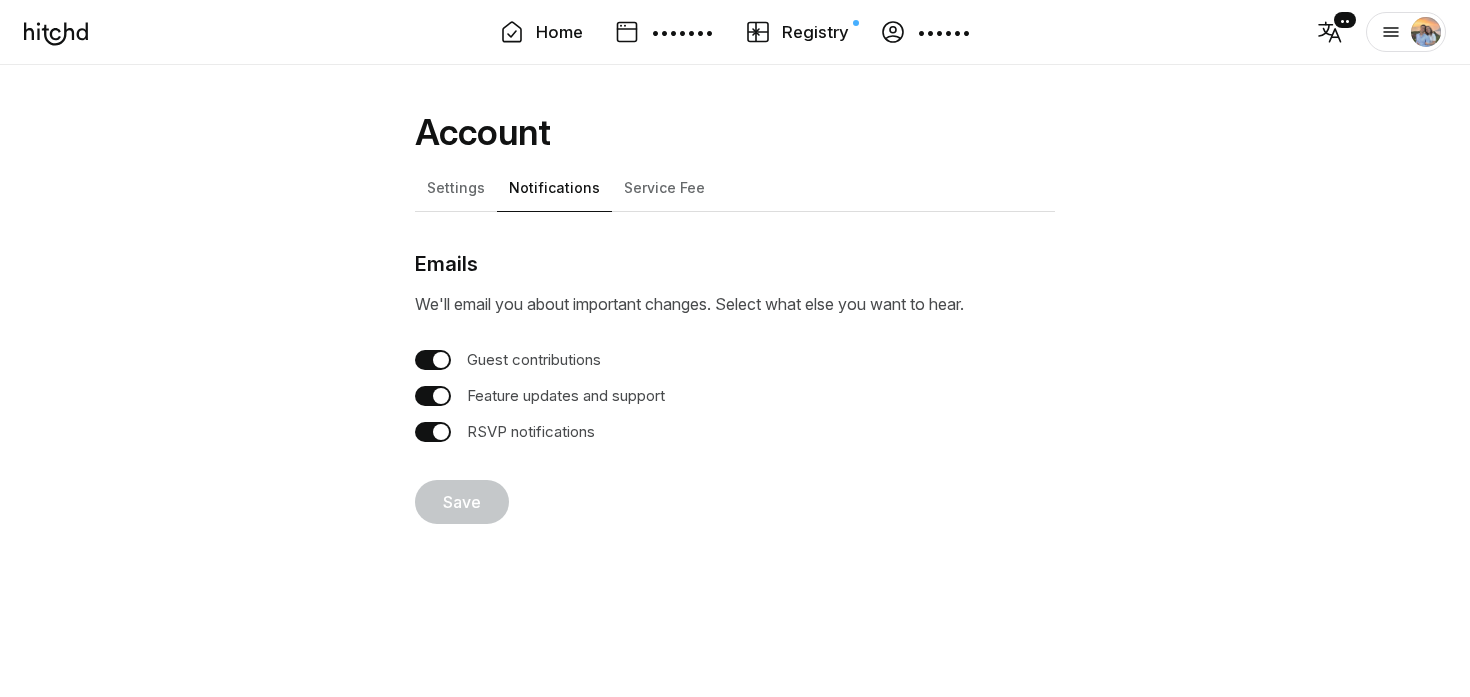 click on "Home" at bounding box center [541, 32] 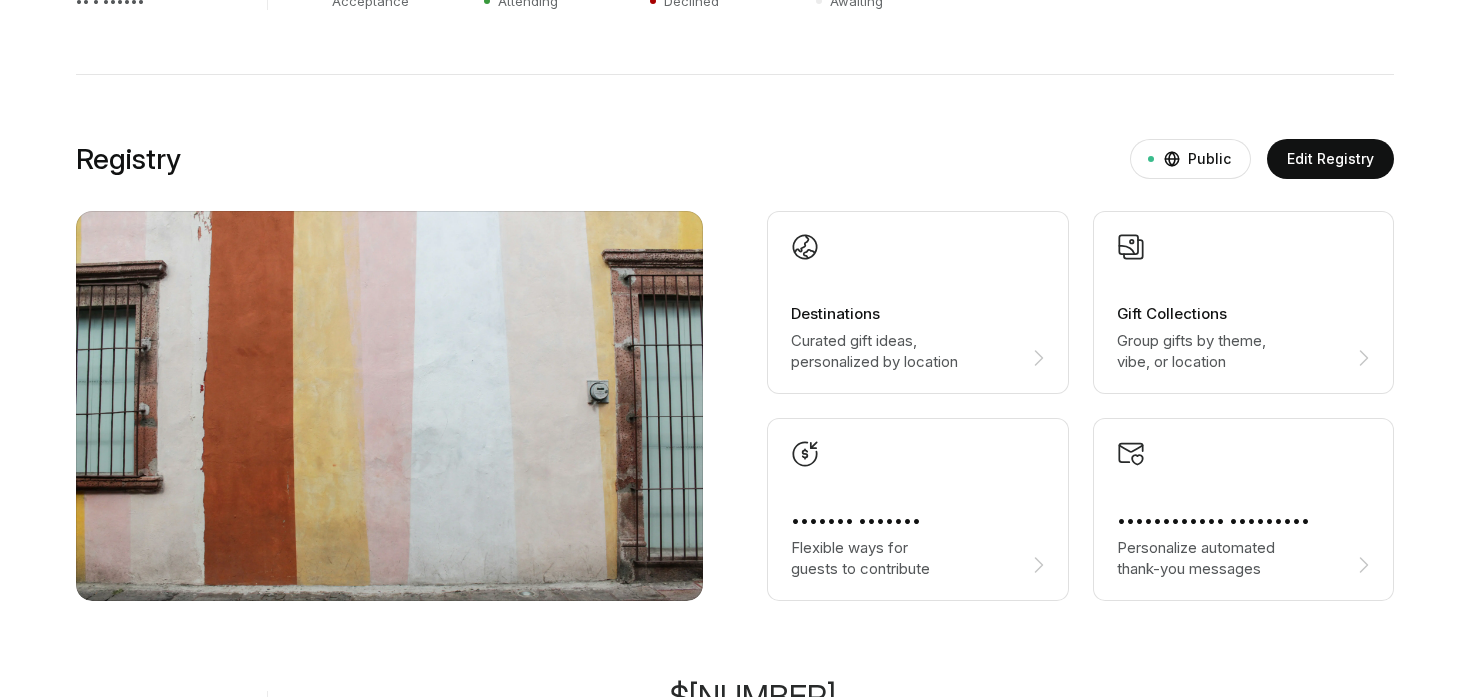 scroll, scrollTop: 992, scrollLeft: 0, axis: vertical 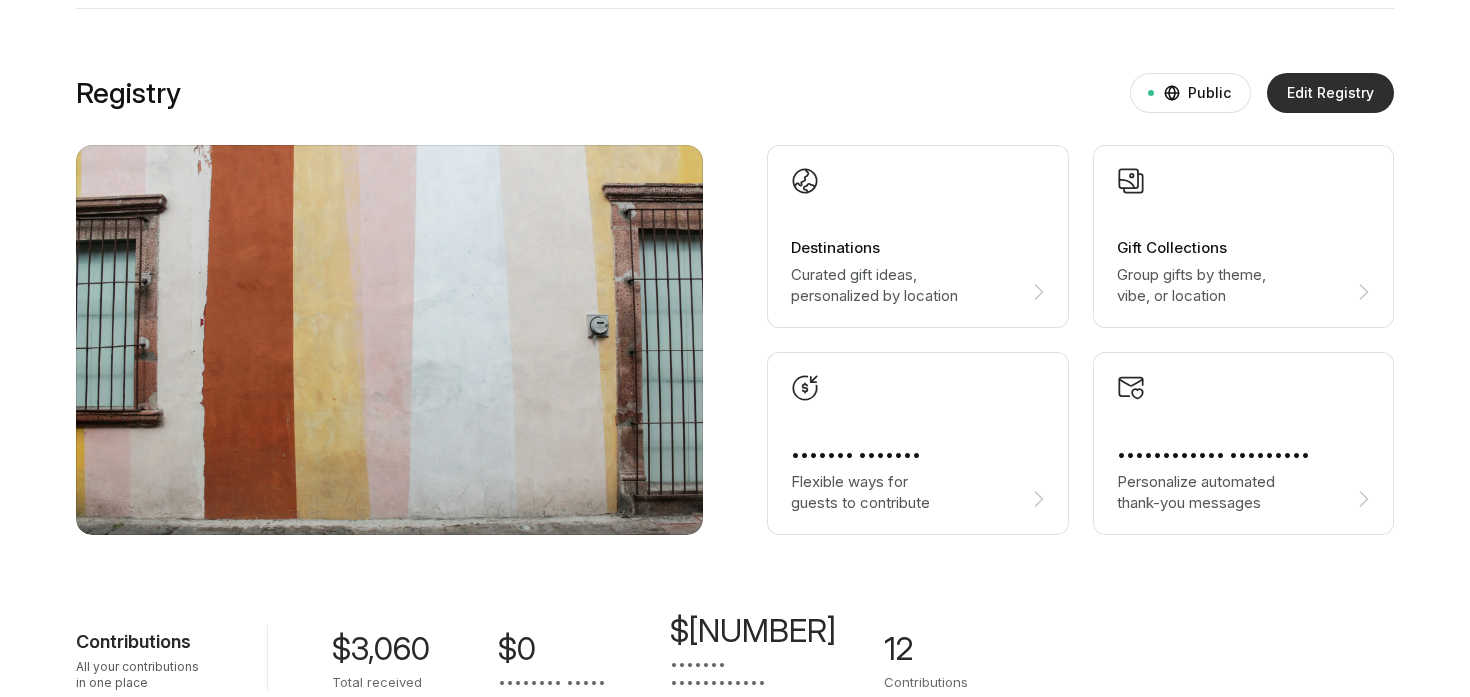click on "Edit Registry" at bounding box center (1330, 93) 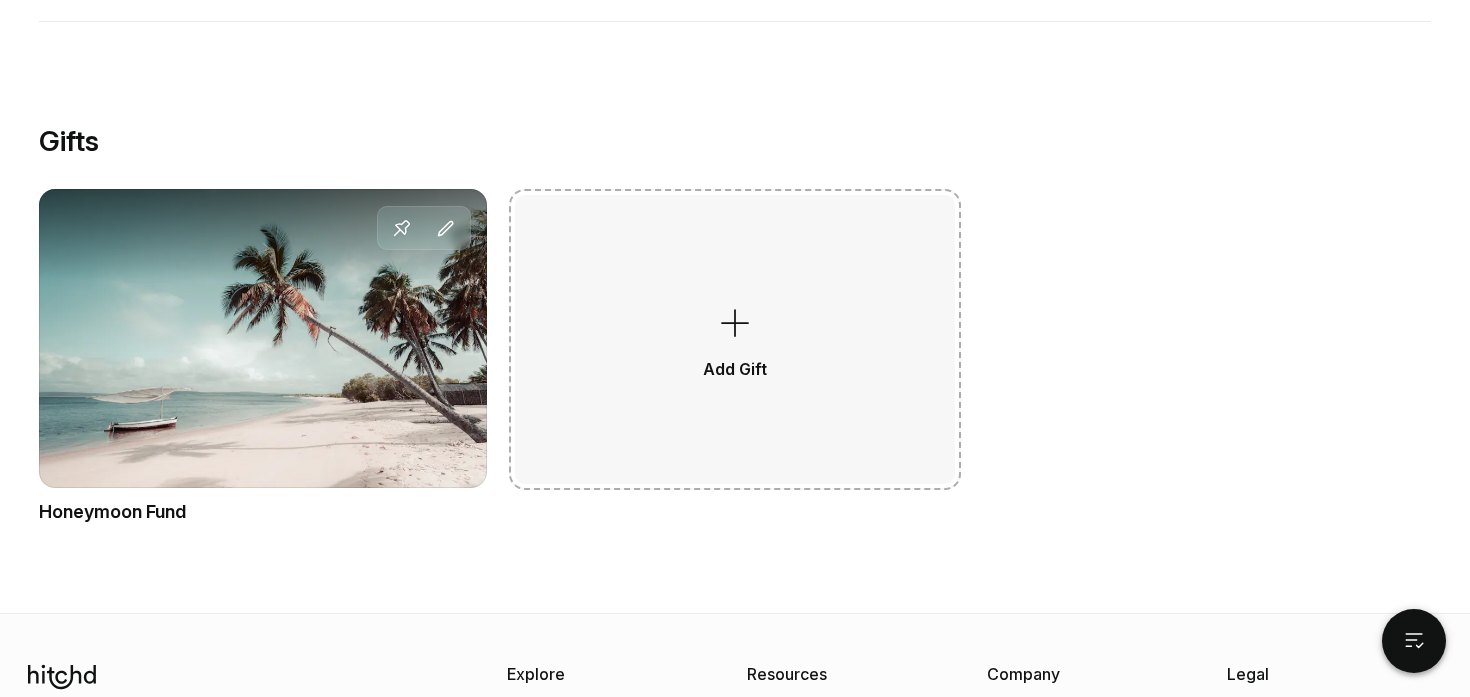scroll, scrollTop: 809, scrollLeft: 0, axis: vertical 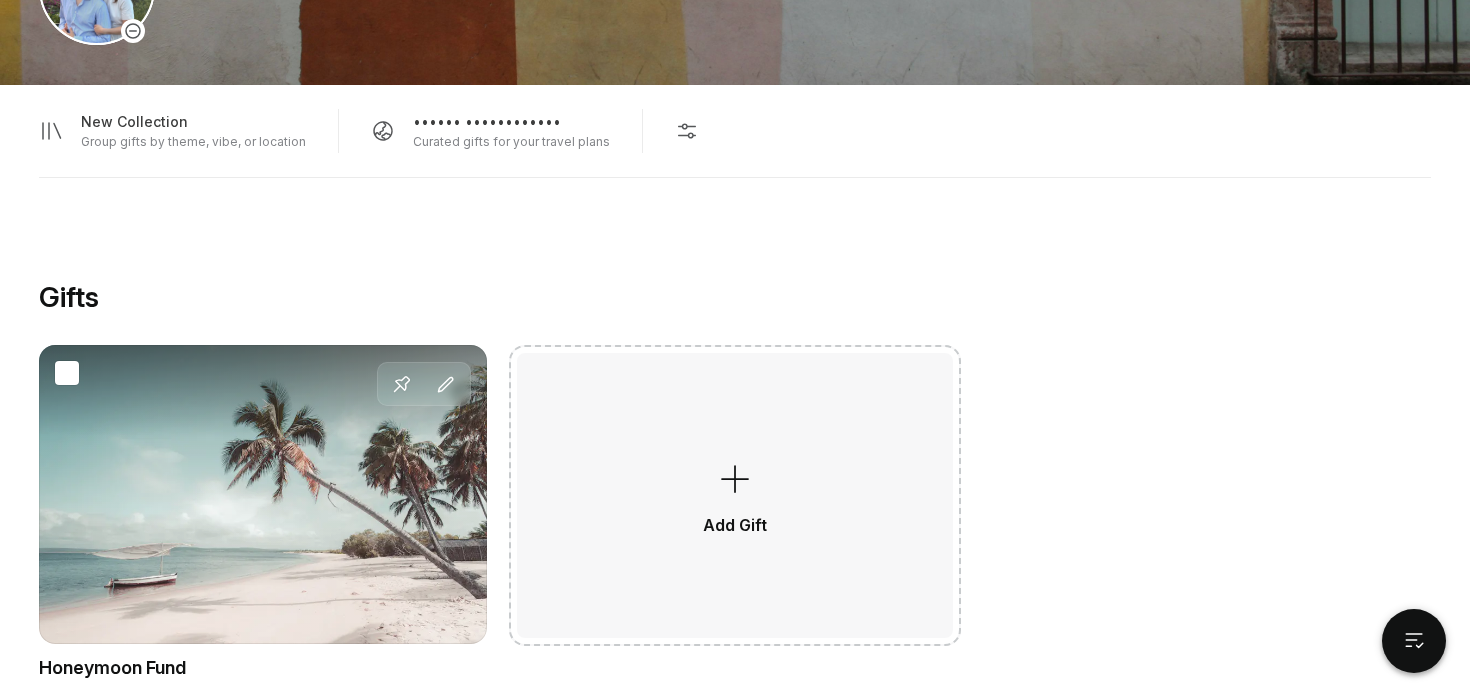 click on "•••
••••" at bounding box center [263, 494] 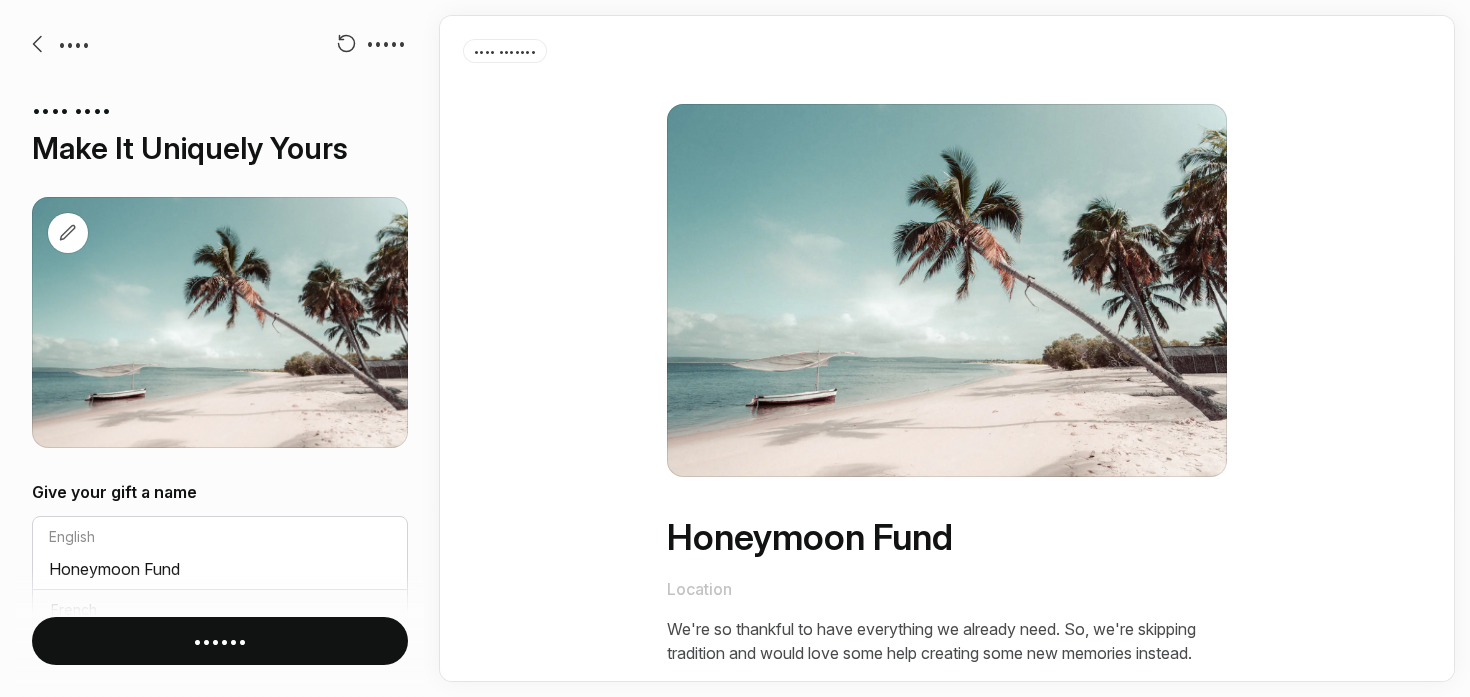scroll, scrollTop: 0, scrollLeft: 0, axis: both 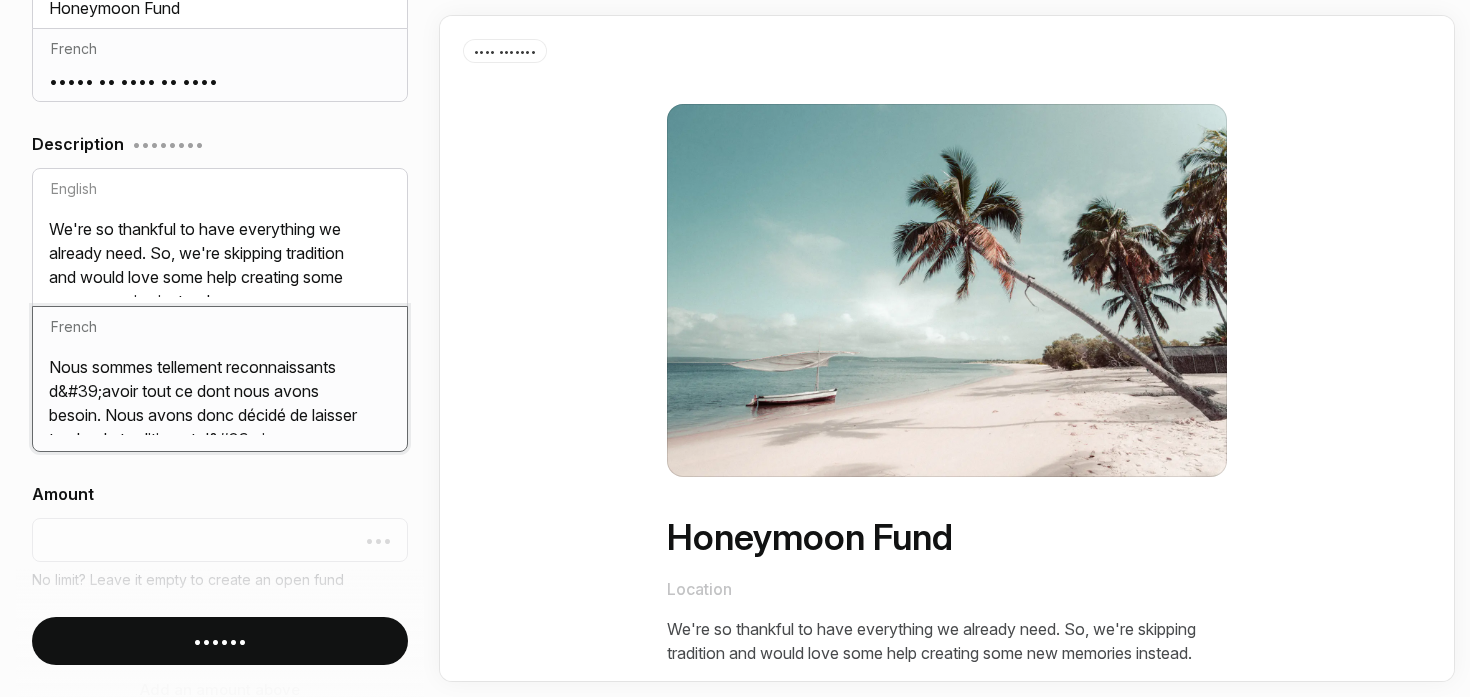 click on "Nous sommes tellement reconnaissants d&#39;avoir tout ce dont nous avons besoin. Nous avons donc décidé de laisser tomber la tradition et d&#39;aimer un peu d&#39;aide pour créer de nouveaux souvenirs." at bounding box center [220, 391] 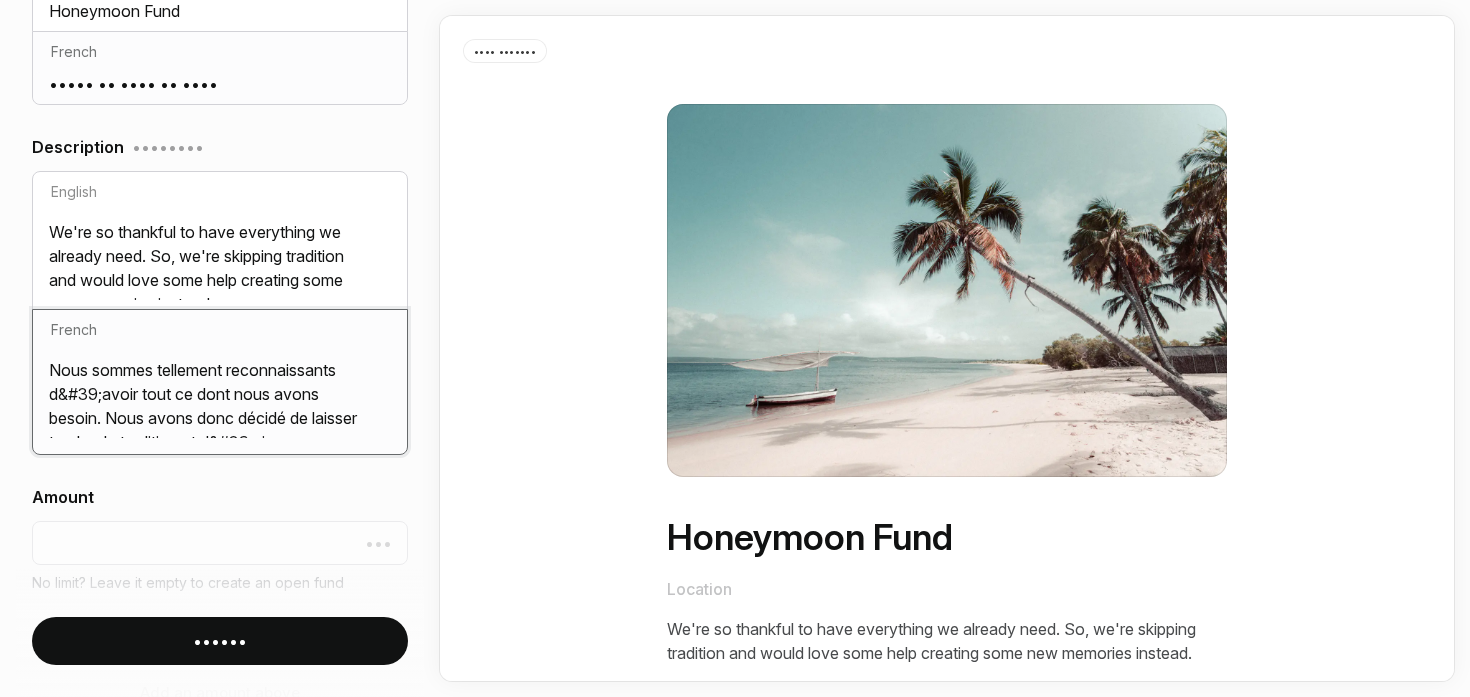 scroll, scrollTop: 564, scrollLeft: 0, axis: vertical 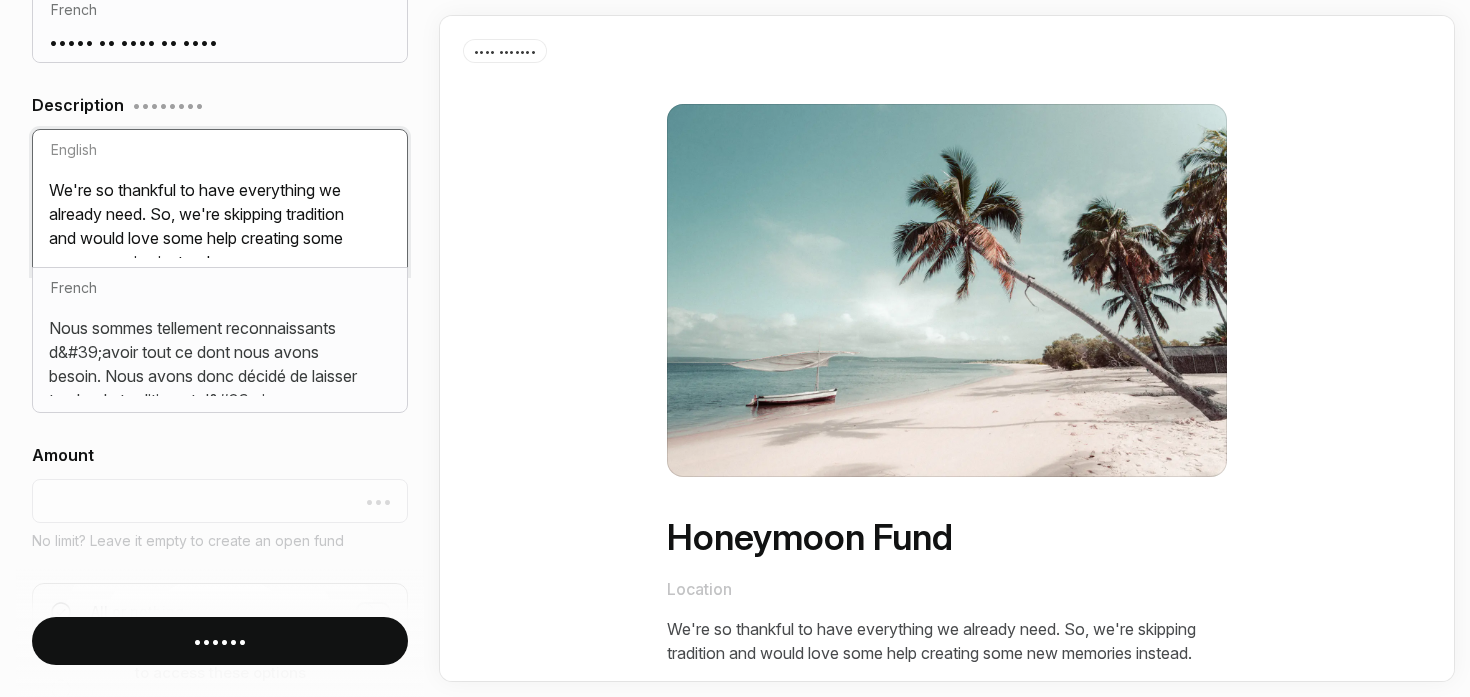 drag, startPoint x: 240, startPoint y: 219, endPoint x: 56, endPoint y: 164, distance: 192.04427 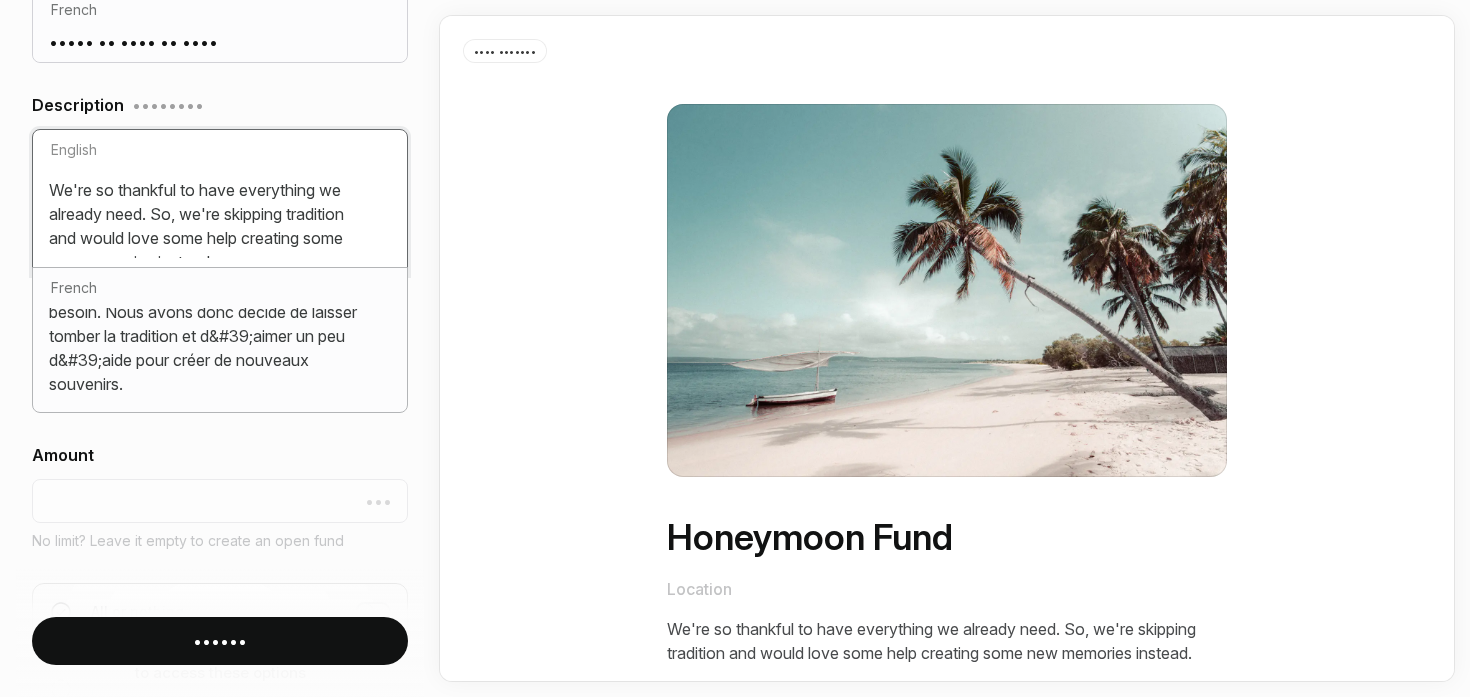 scroll, scrollTop: 88, scrollLeft: 0, axis: vertical 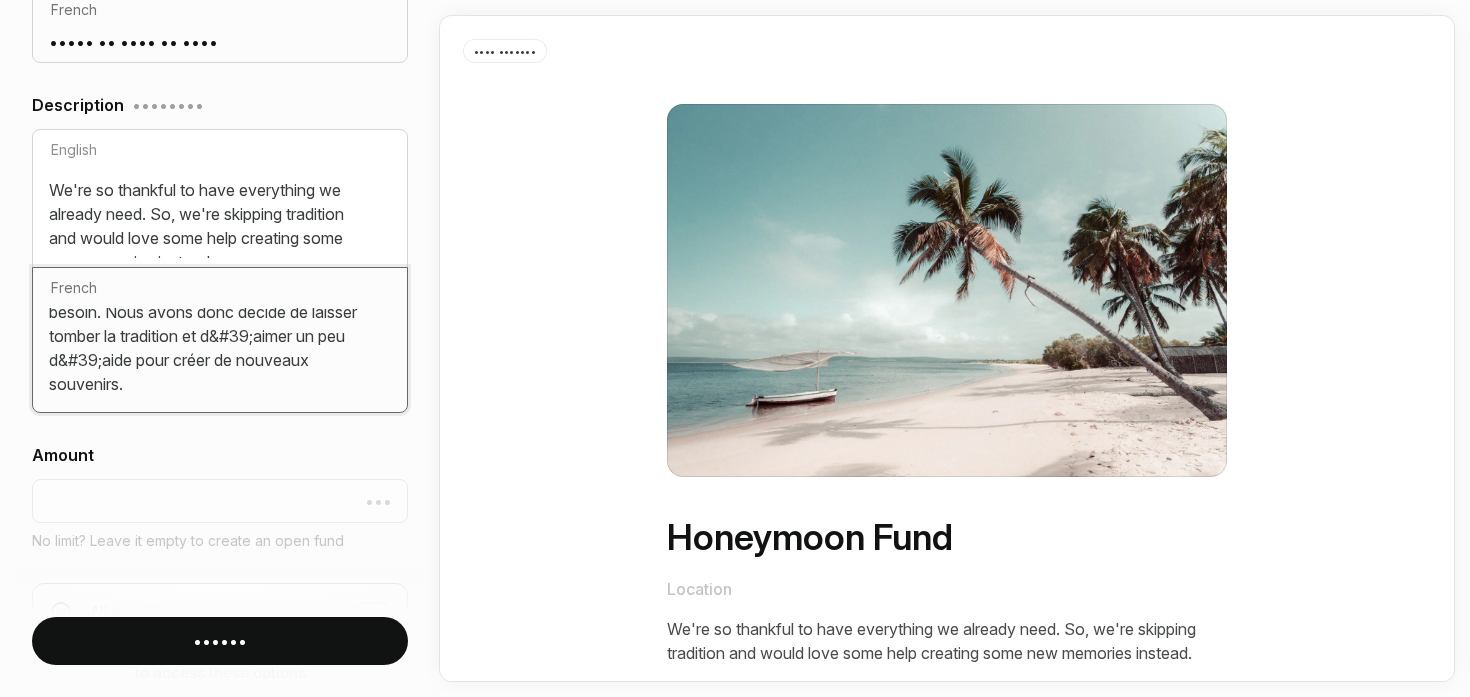 click on "Nous sommes tellement reconnaissants d&#39;avoir tout ce dont nous avons besoin. Nous avons donc décidé de laisser tomber la tradition et d&#39;aimer un peu d&#39;aide pour créer de nouveaux souvenirs." at bounding box center [220, 352] 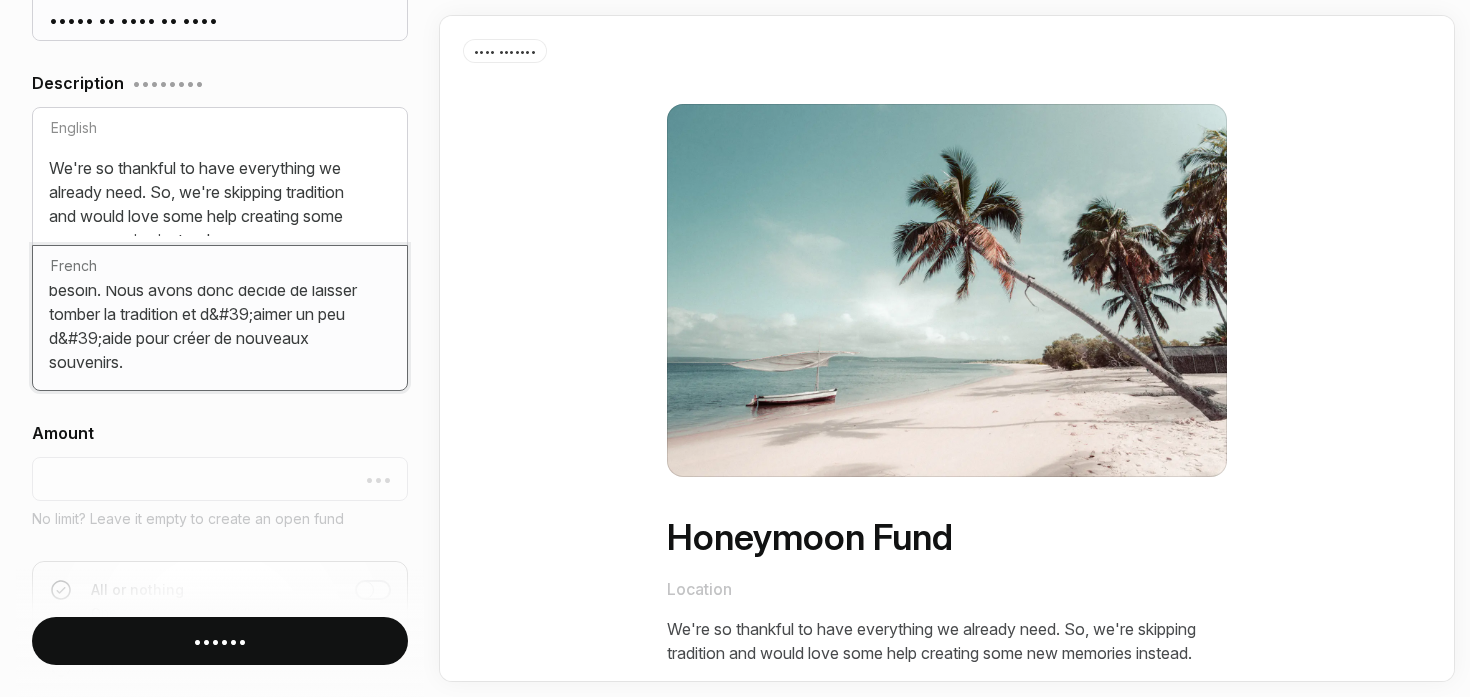 scroll, scrollTop: 587, scrollLeft: 0, axis: vertical 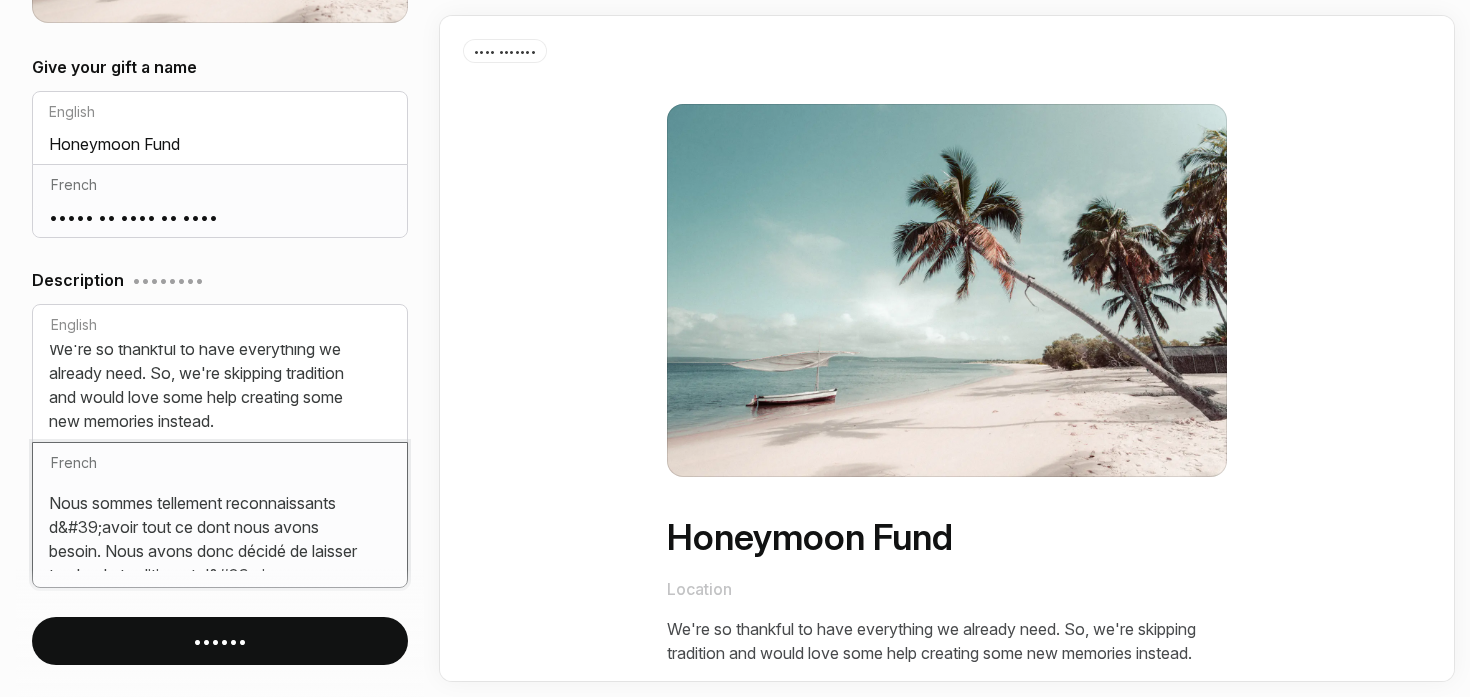drag, startPoint x: 242, startPoint y: 547, endPoint x: 16, endPoint y: 442, distance: 249.20073 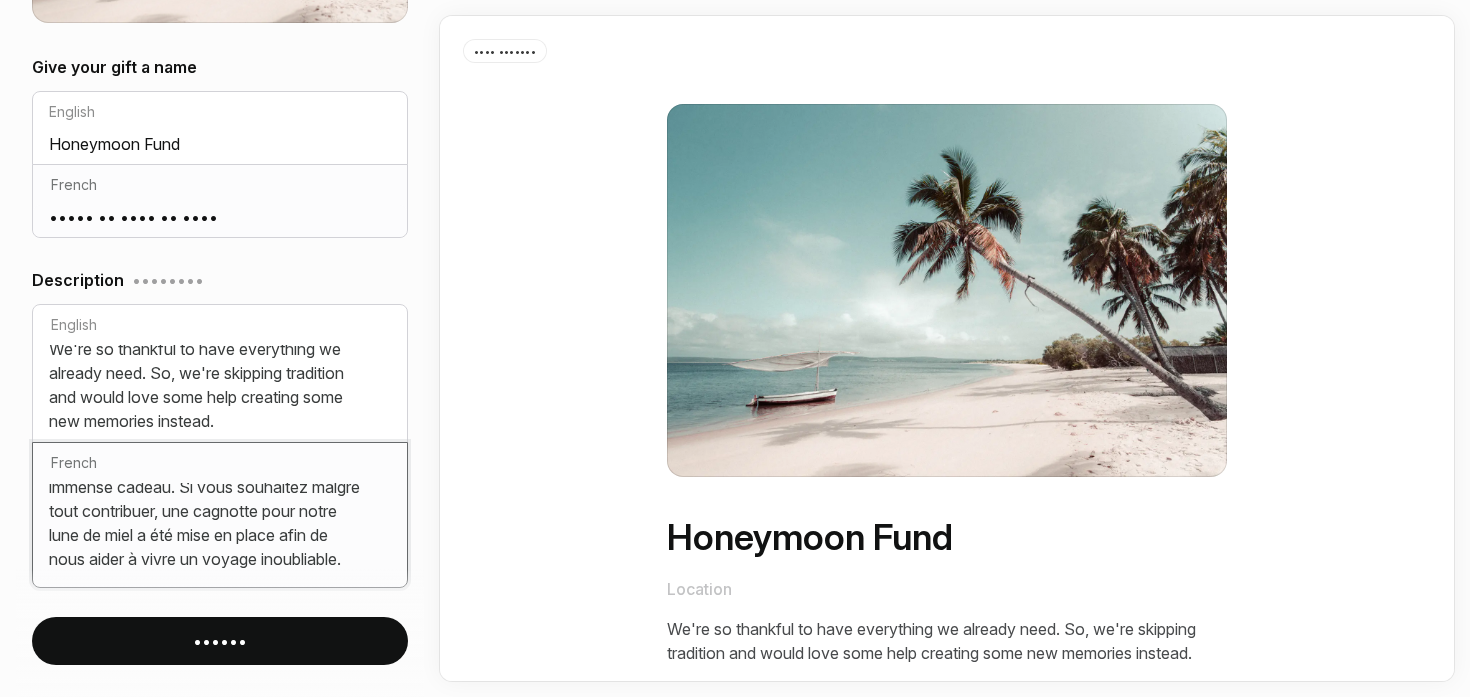 scroll, scrollTop: 64, scrollLeft: 0, axis: vertical 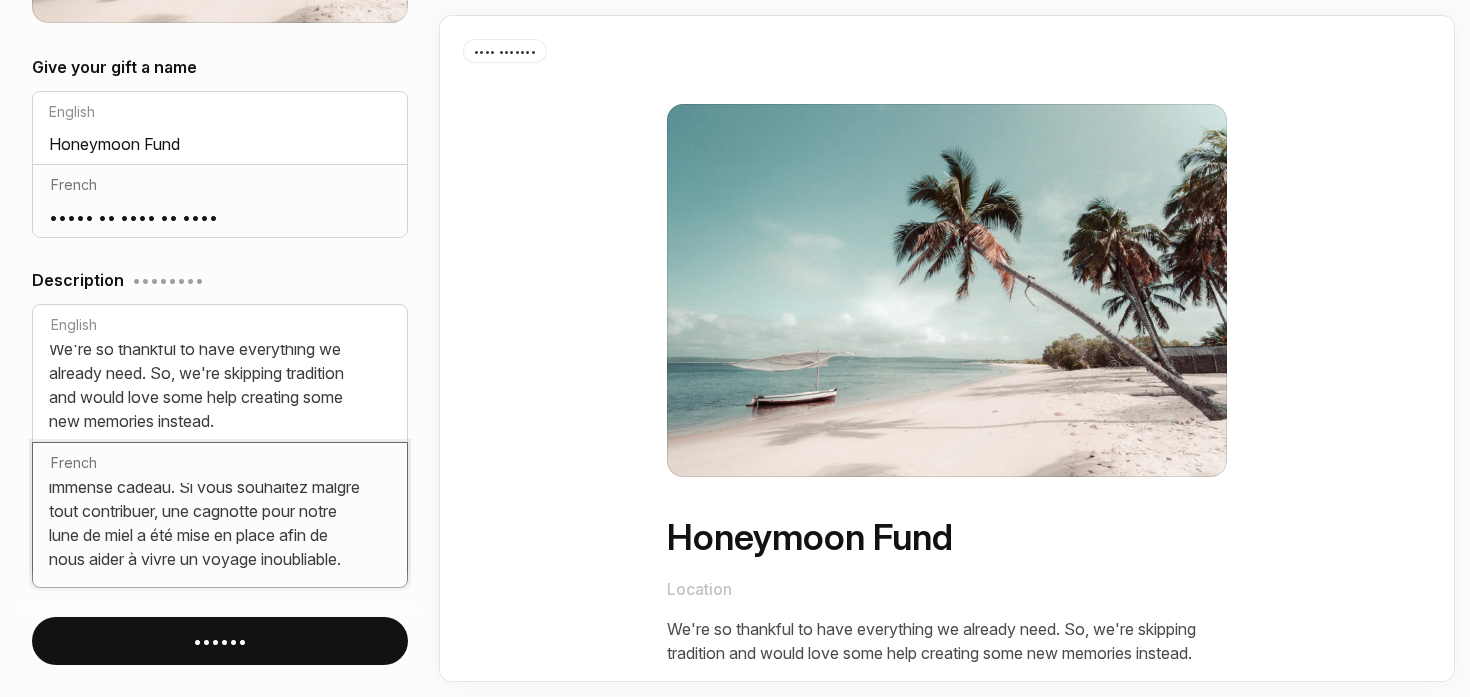 type on "Votre présence à notre mariage est déjà un immense cadeau. Si vous souhaitez malgré tout contribuer, une cagnotte pour notre lune de miel a été mise en place afin de nous aider à vivre un voyage inoubliable." 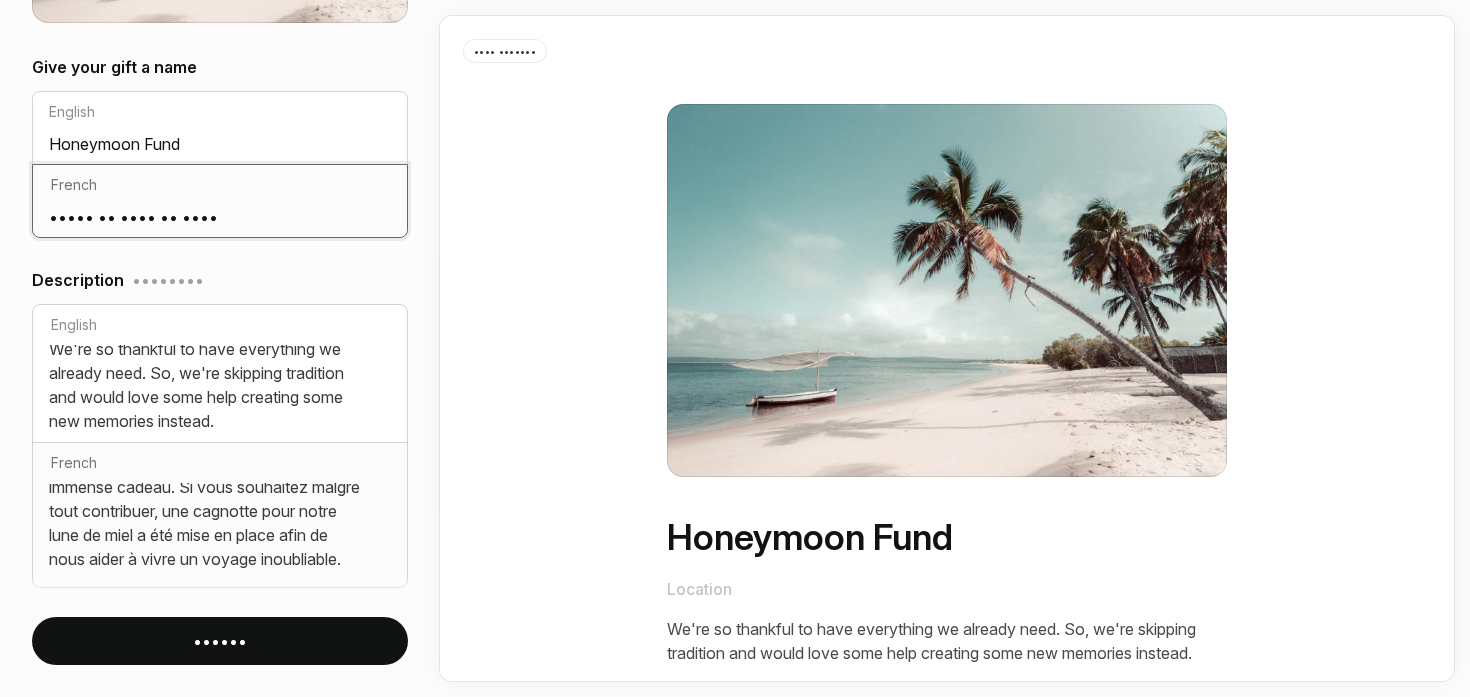 drag, startPoint x: 248, startPoint y: 214, endPoint x: 0, endPoint y: 192, distance: 248.97389 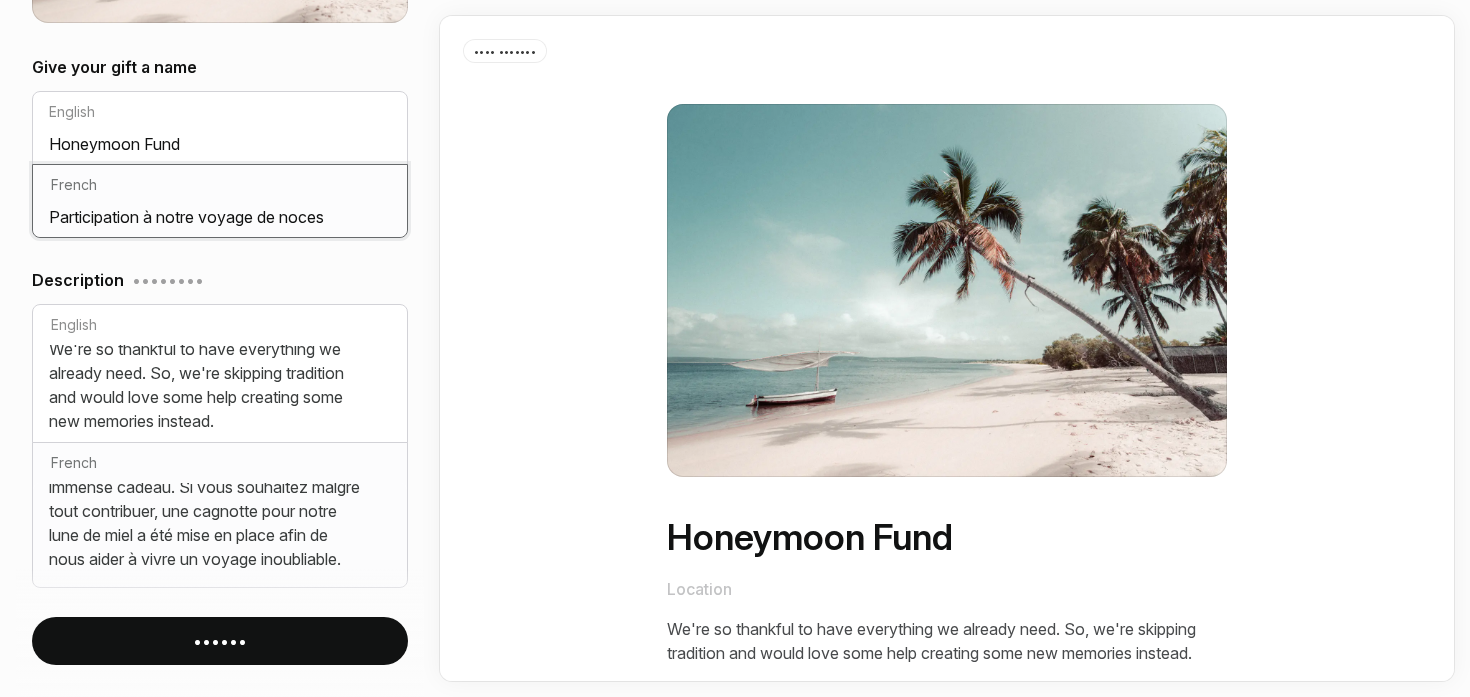 type on "Participation à notre voyage de noces" 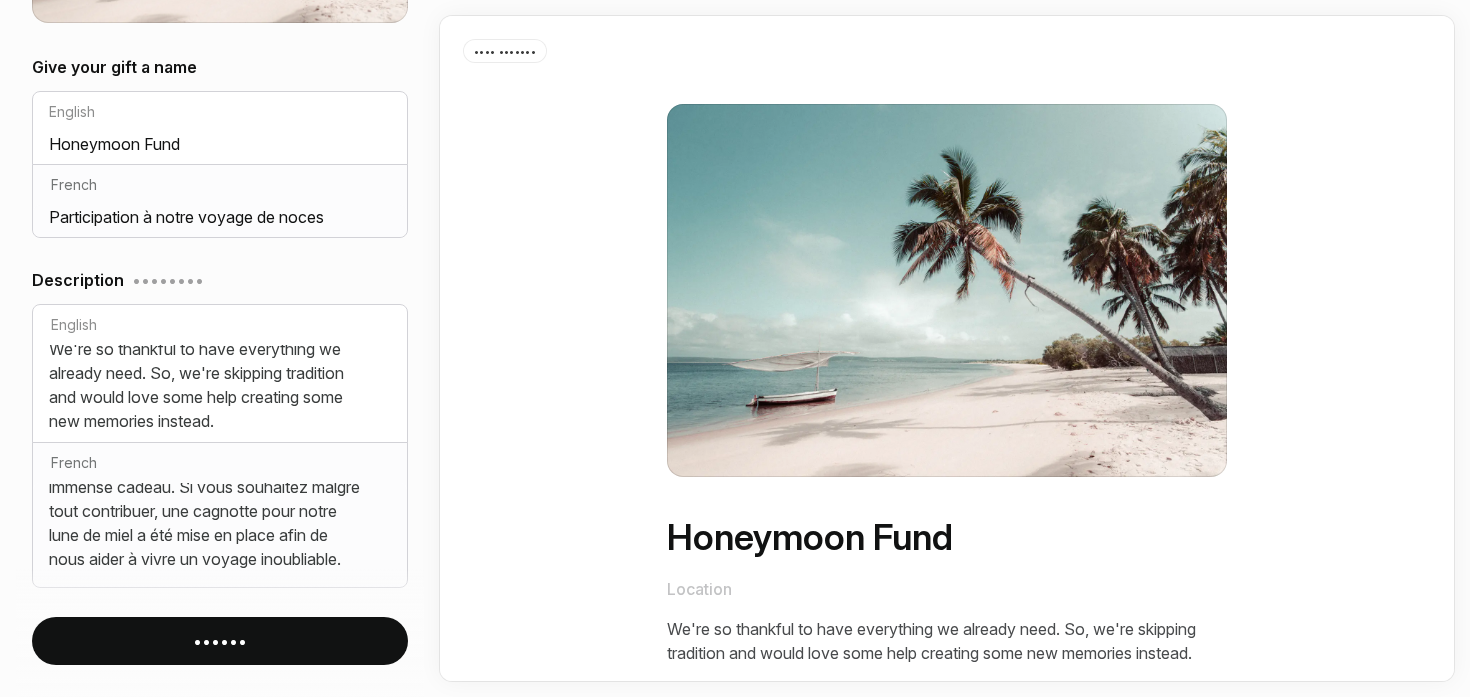 click on "••••••" at bounding box center [220, 641] 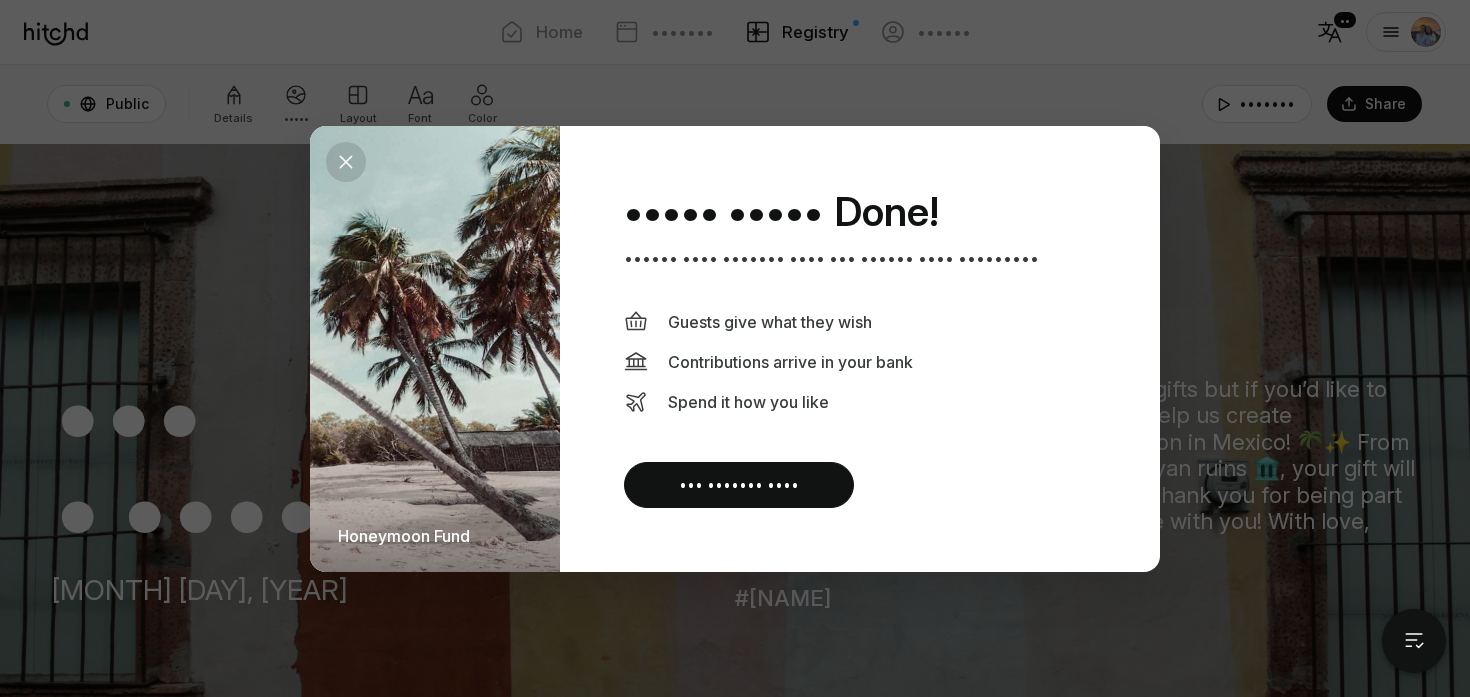 click at bounding box center [349, 161] 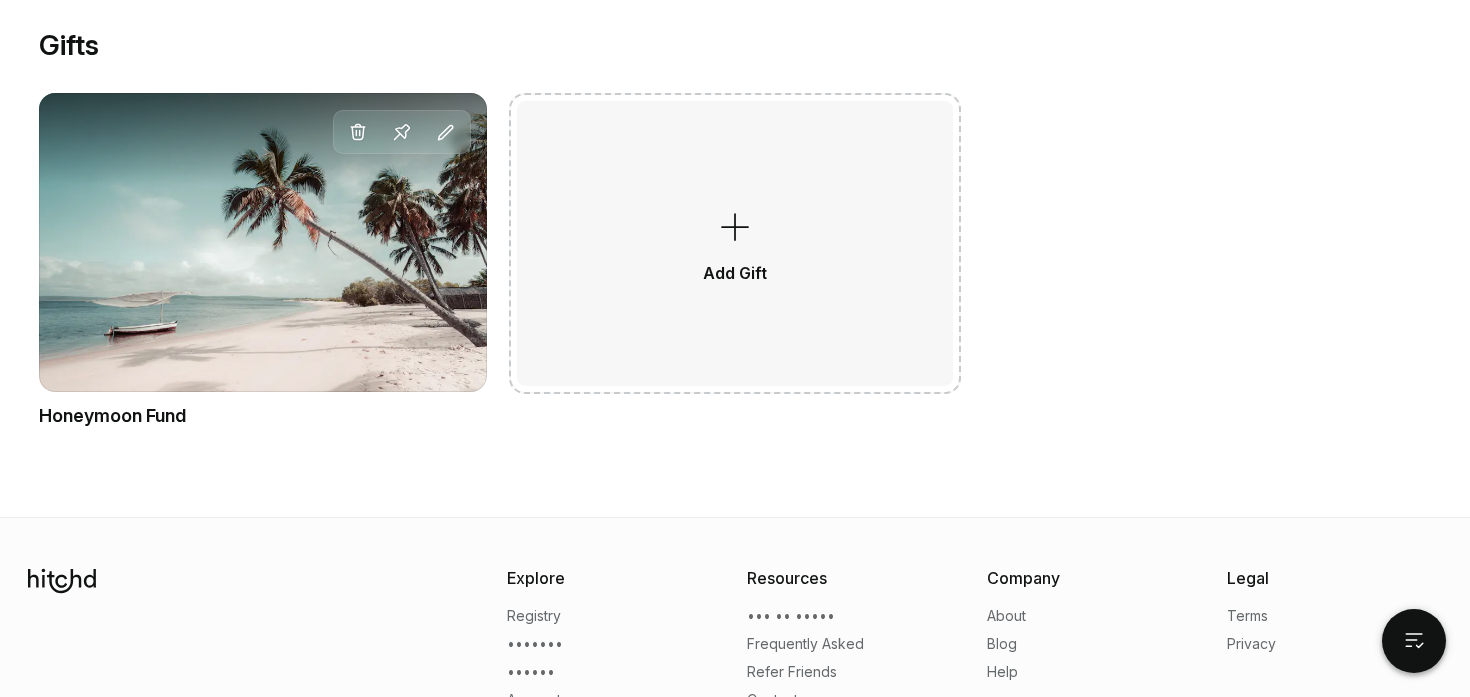 scroll, scrollTop: 1071, scrollLeft: 0, axis: vertical 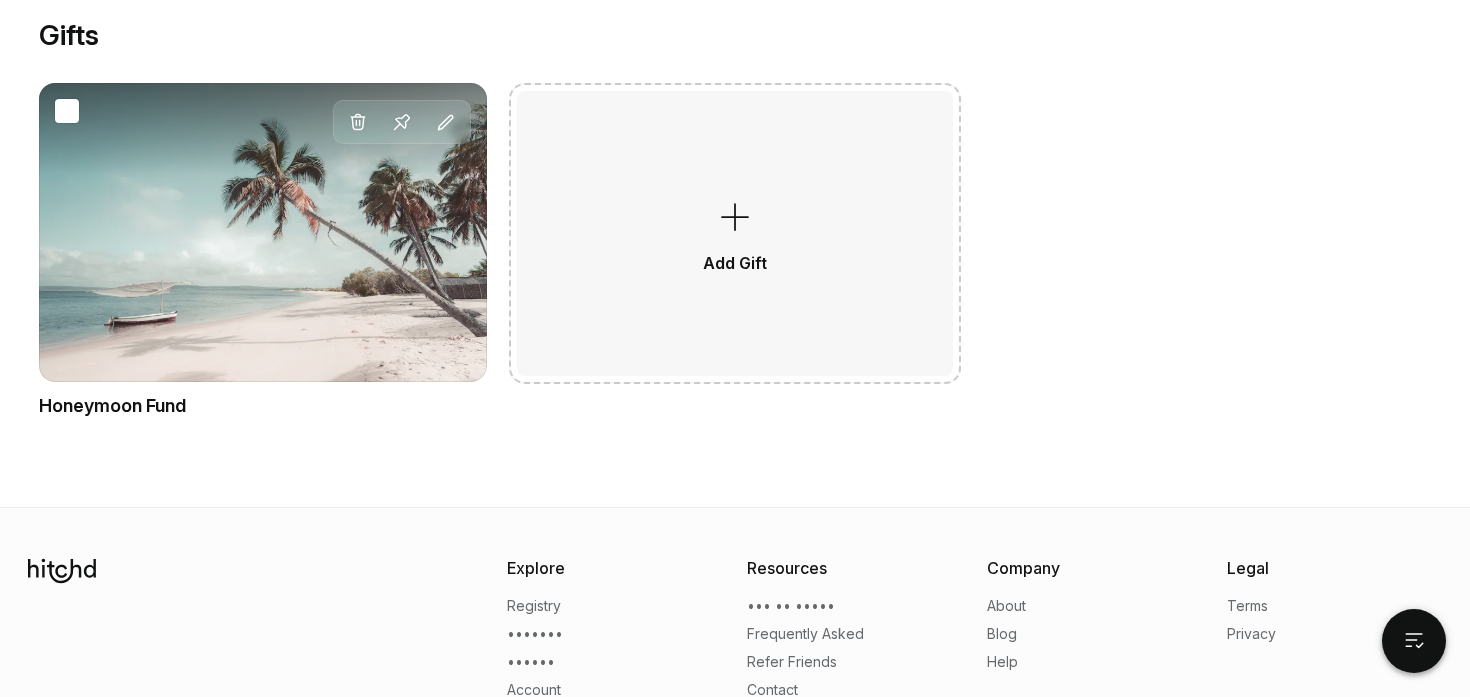 click on "Delete
Pin
Edit" at bounding box center (263, 232) 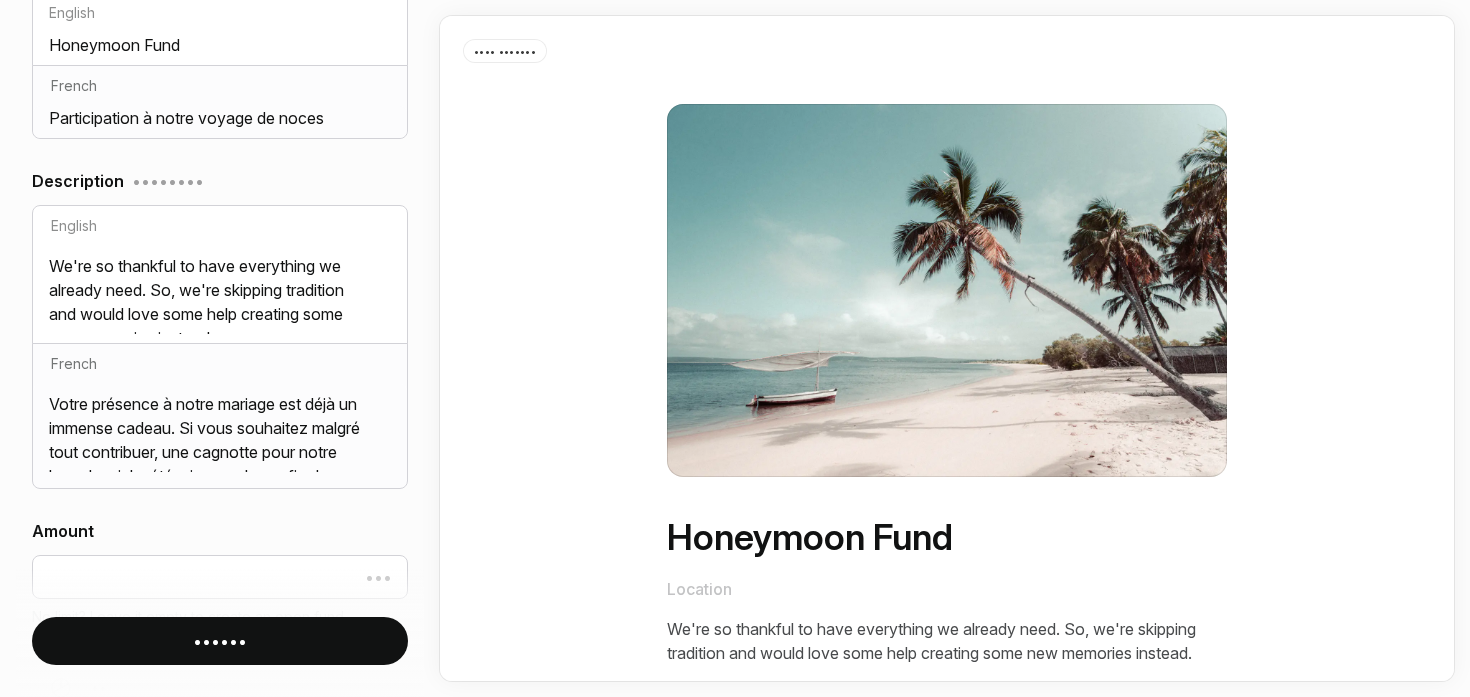 scroll, scrollTop: 529, scrollLeft: 0, axis: vertical 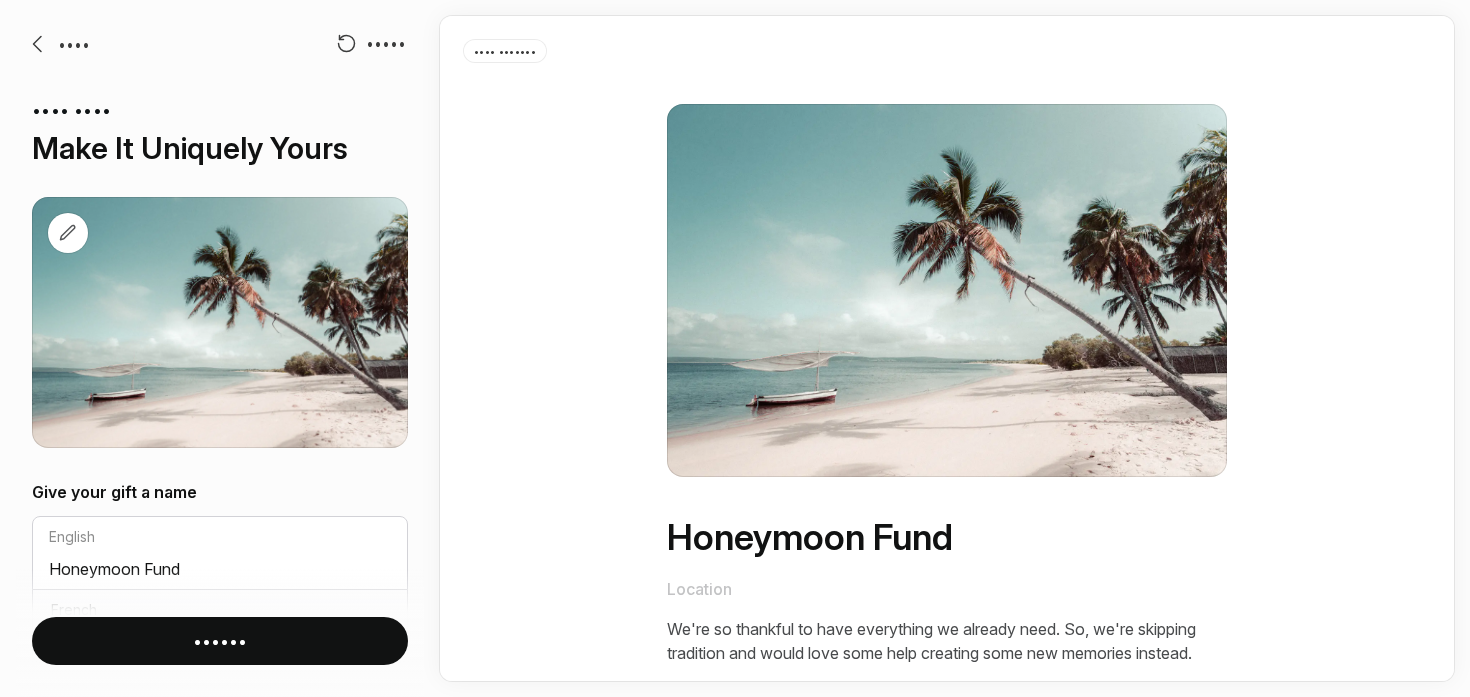 click on "••••
•••••
•••• ••••
•••• •• •••••••• •••••" at bounding box center [220, 240] 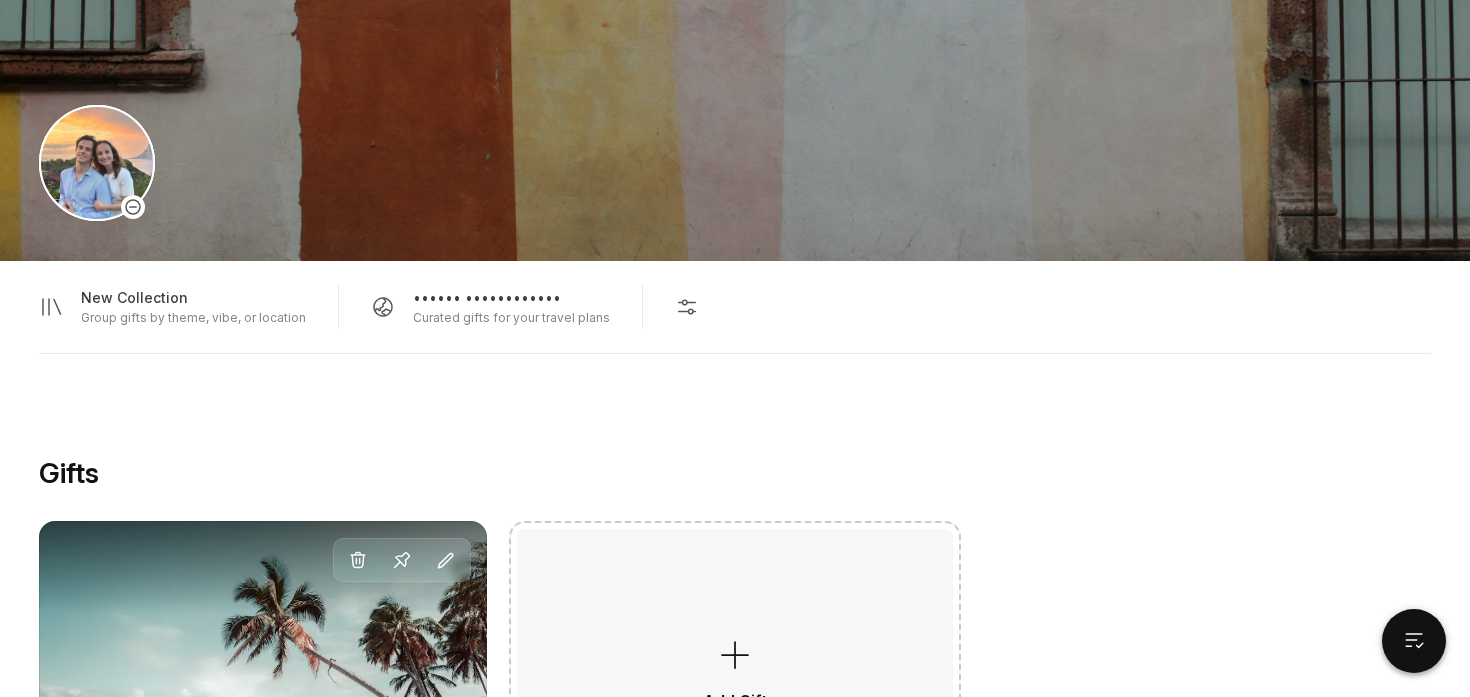scroll, scrollTop: 1114, scrollLeft: 0, axis: vertical 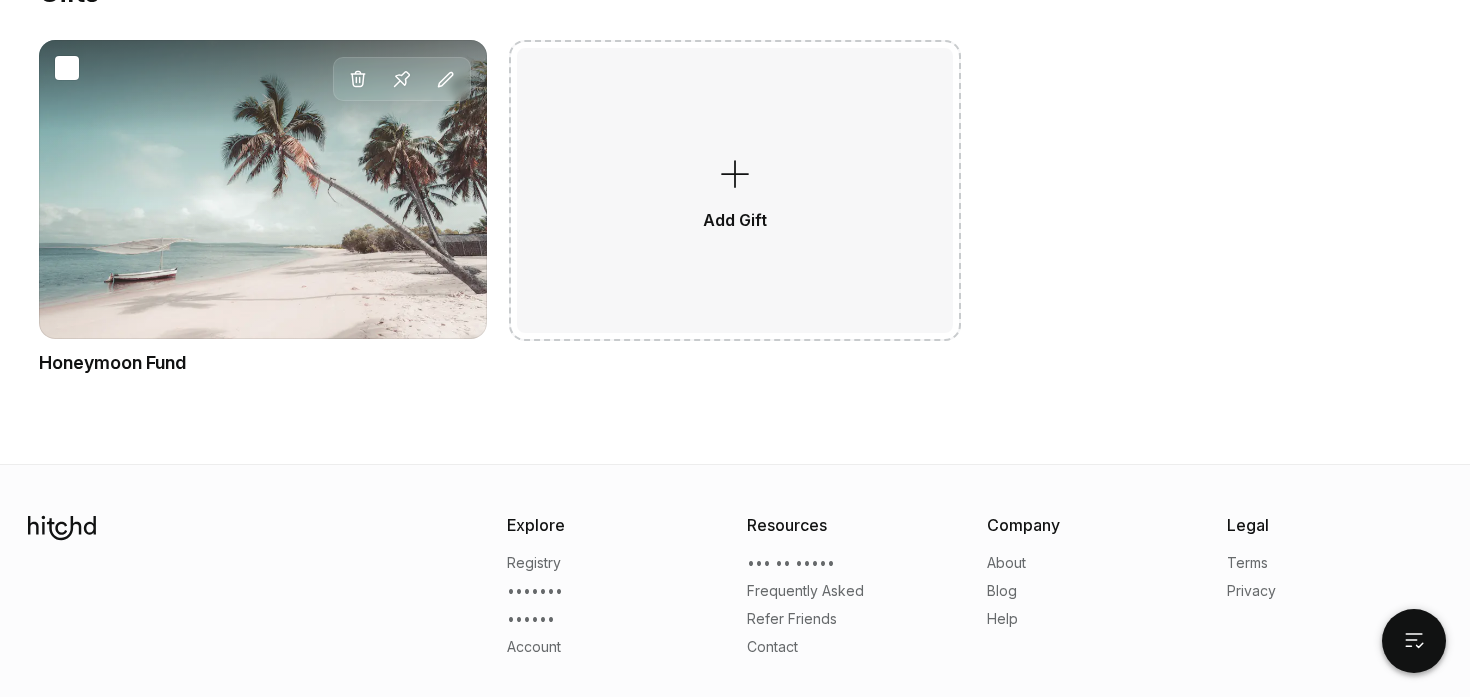 click on "Delete
Pin
Edit" at bounding box center [263, 189] 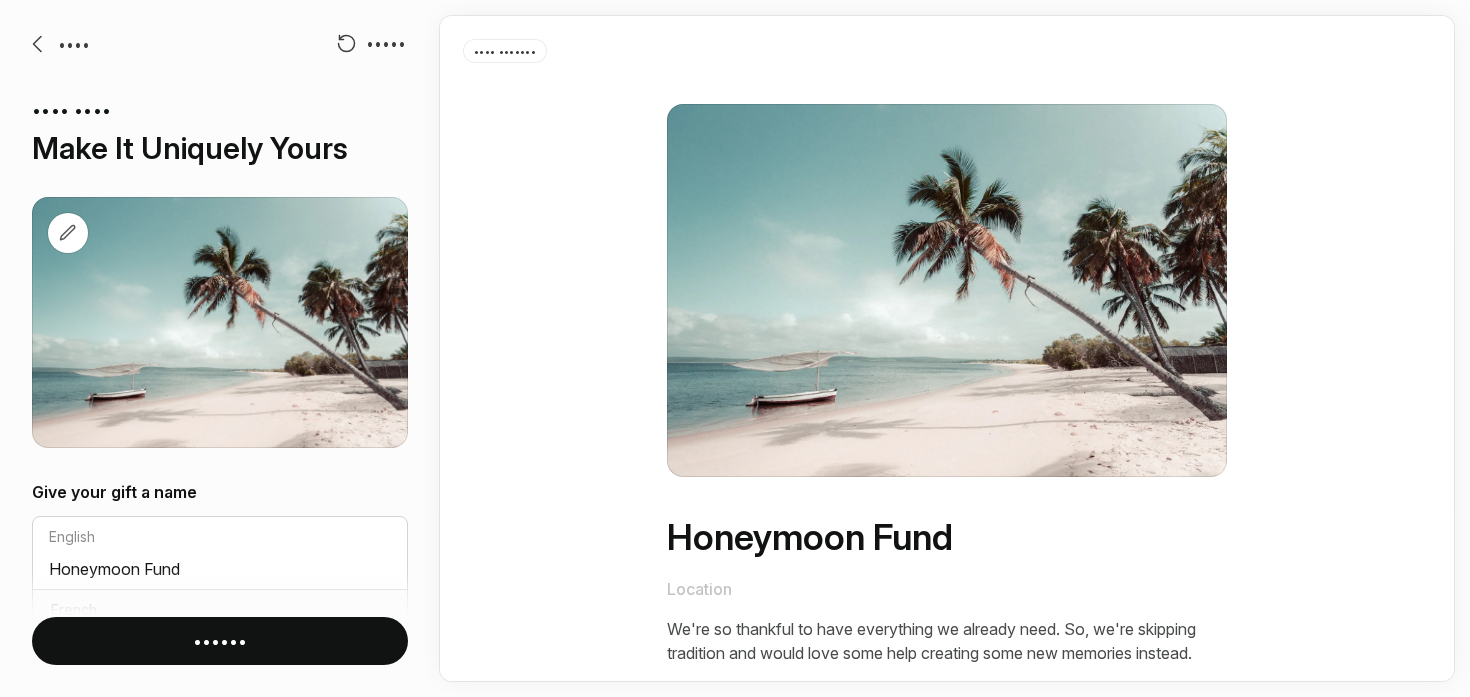 scroll, scrollTop: 0, scrollLeft: 0, axis: both 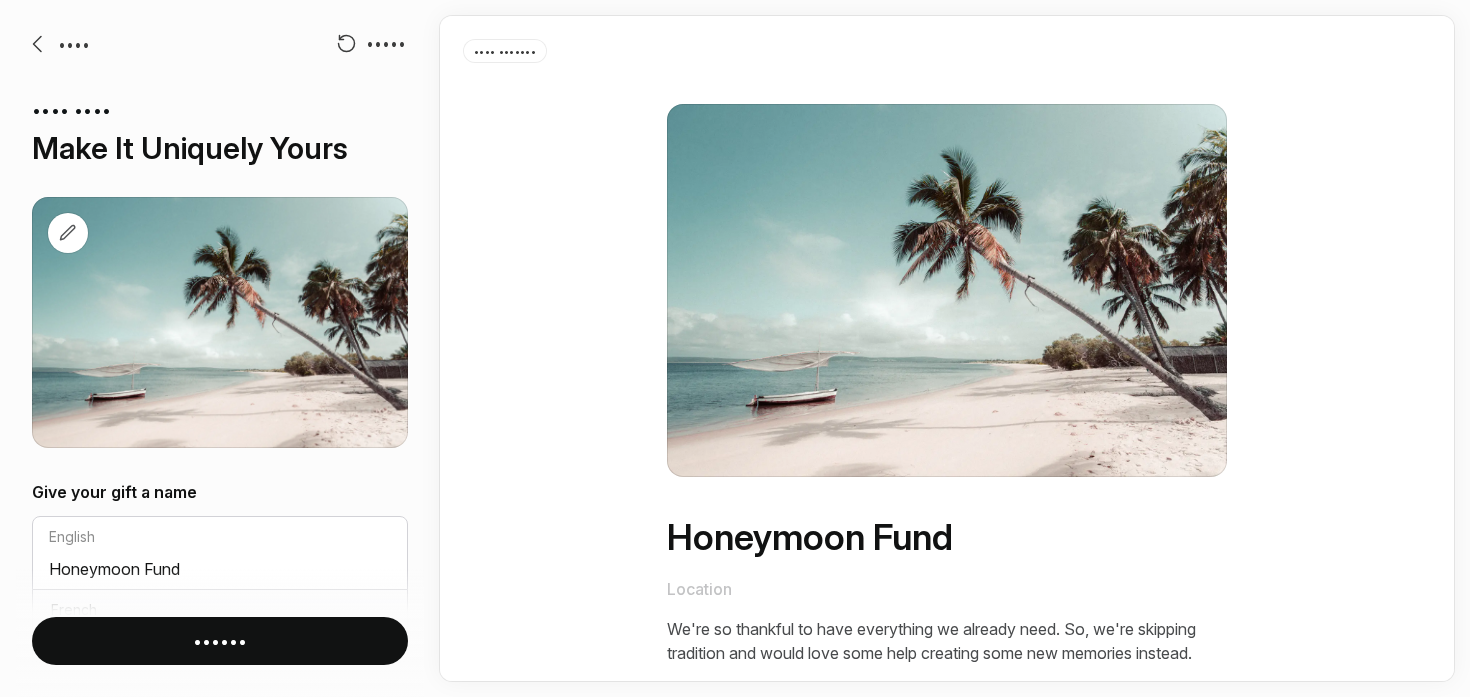 click on "••••
•••••
•••• ••••
•••• •• •••••••• •••••" at bounding box center [220, 240] 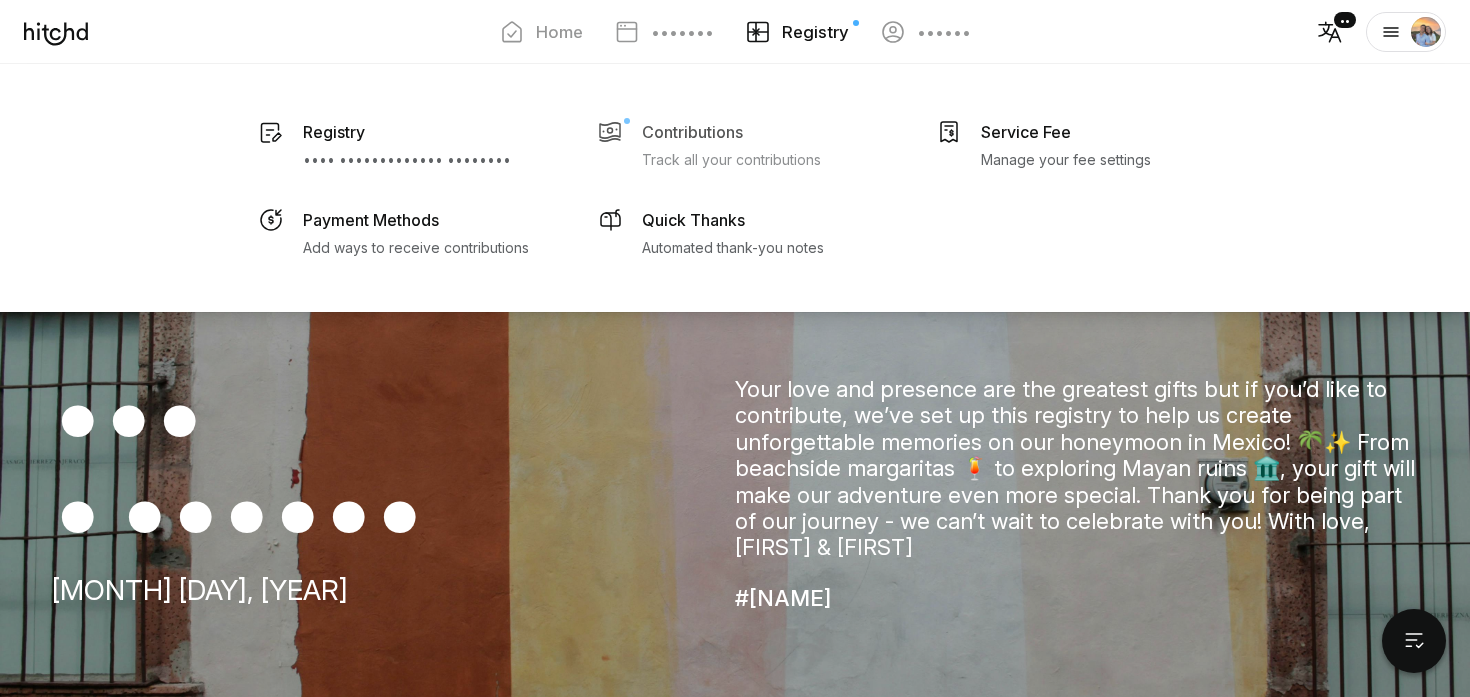 click on "Contributions
Track all your contributions" at bounding box center [407, 144] 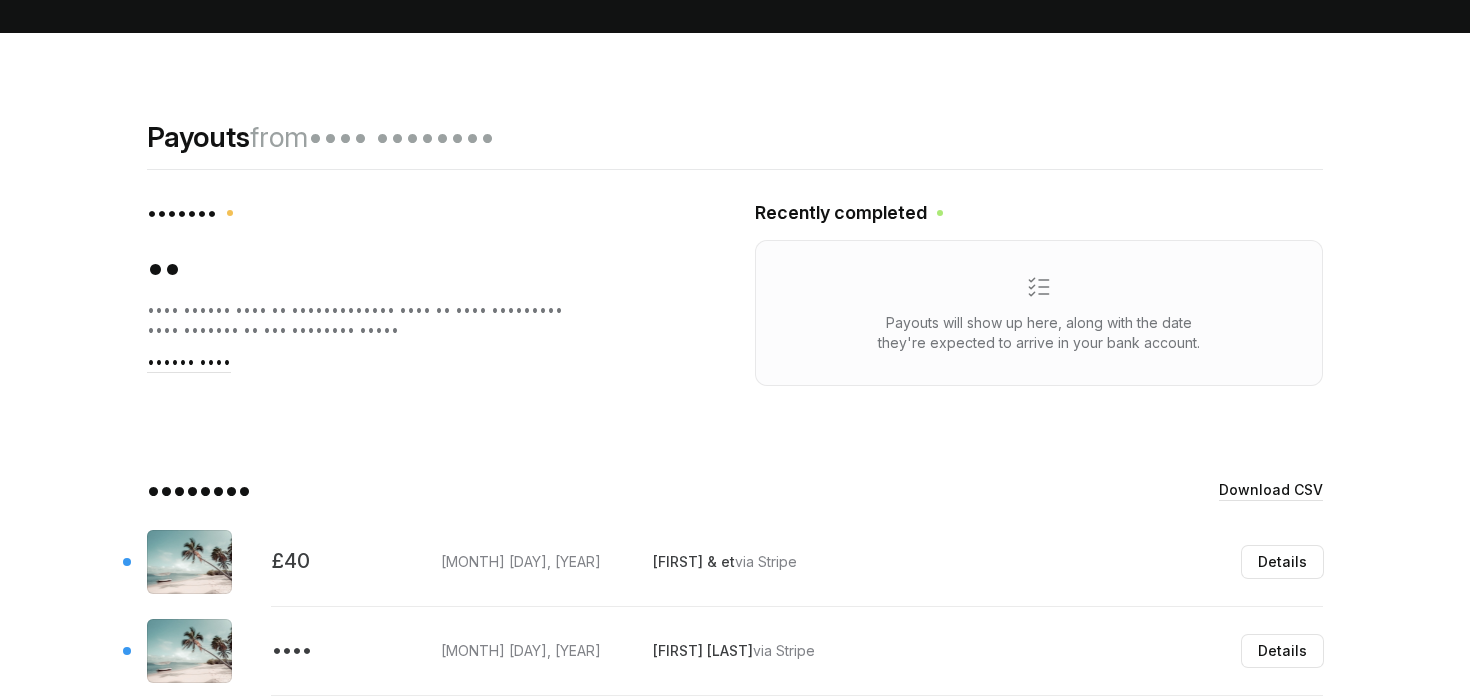 scroll, scrollTop: 398, scrollLeft: 0, axis: vertical 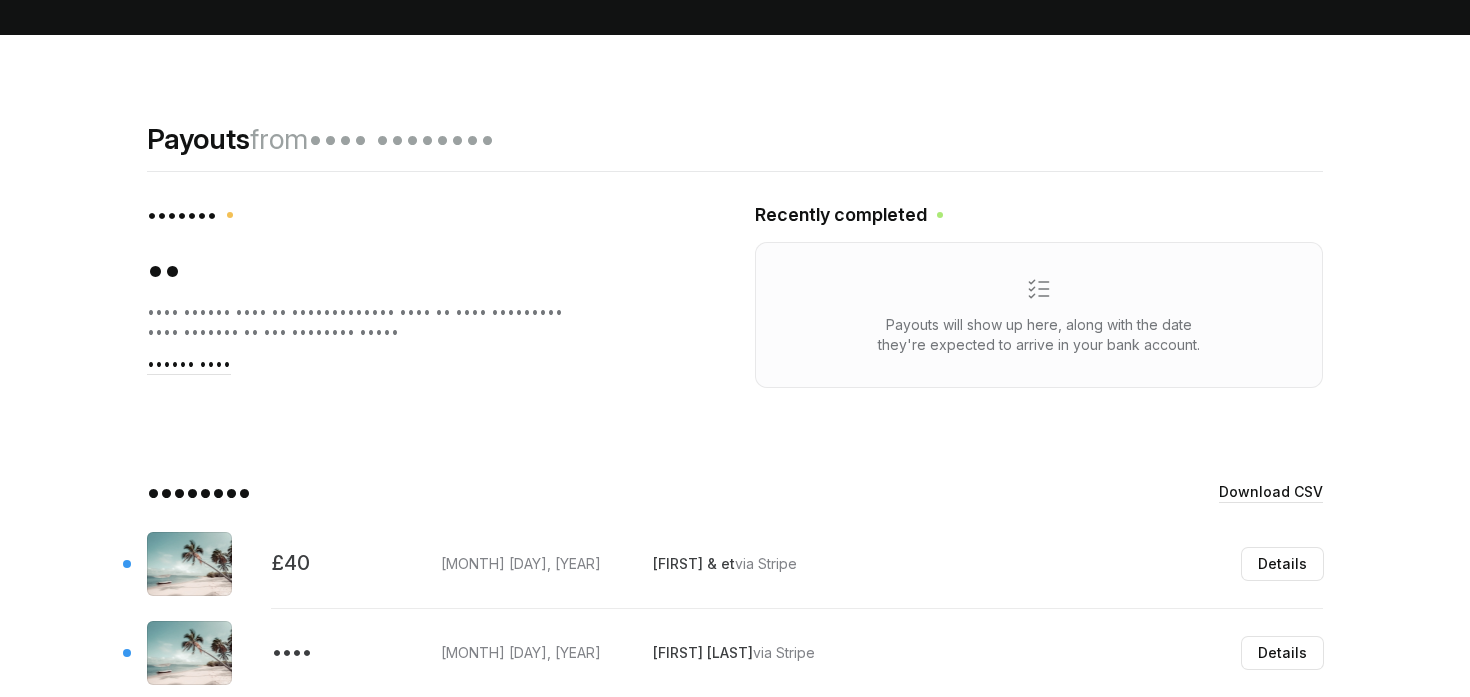 click on "Payouts will show up here, along with the date they're expected to arrive in your bank account." at bounding box center [1039, 335] 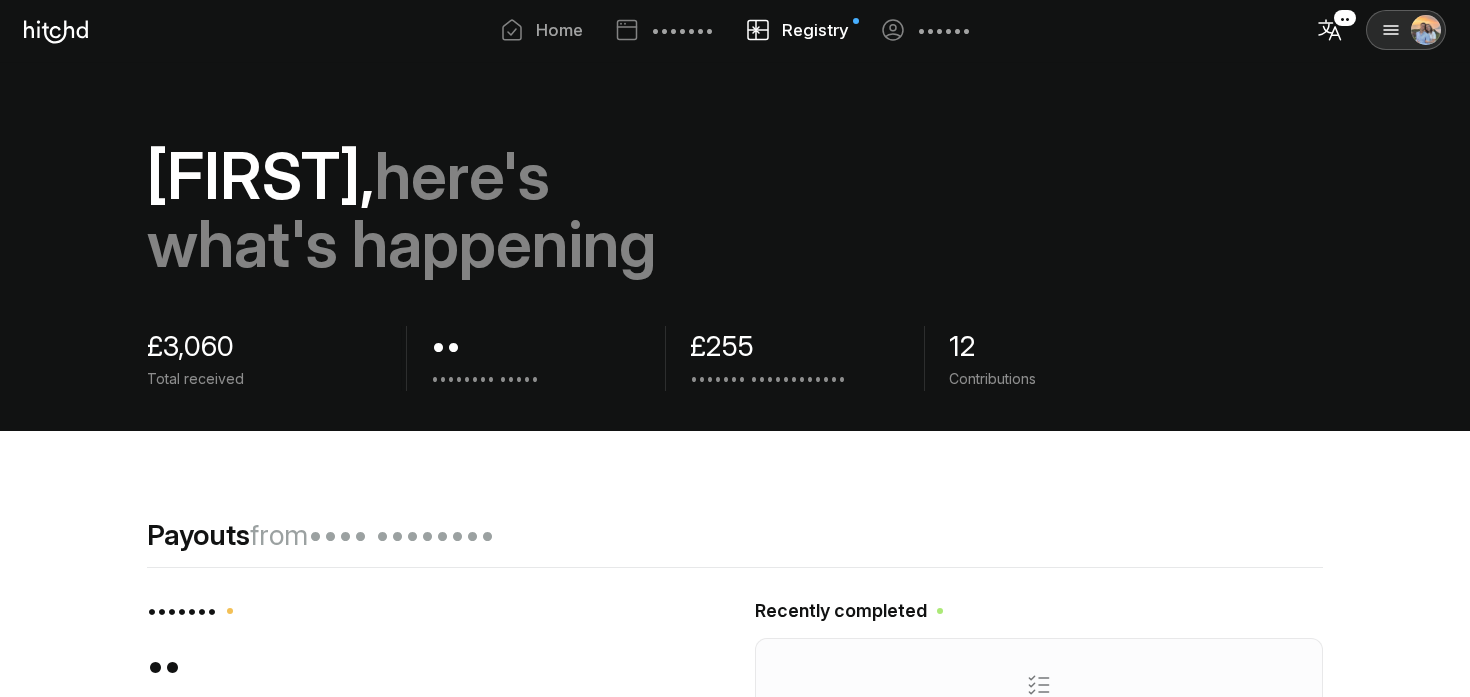 scroll, scrollTop: 0, scrollLeft: 0, axis: both 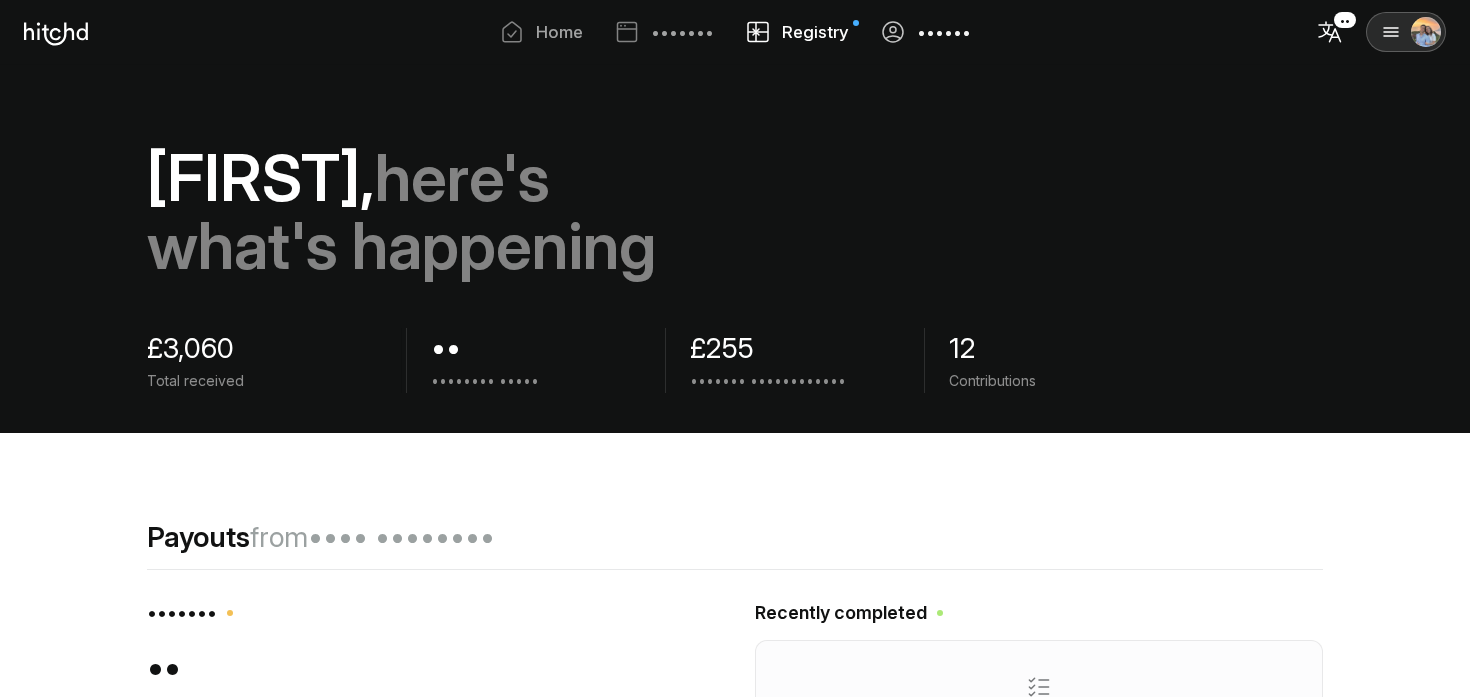 click on "••••••" at bounding box center [944, 32] 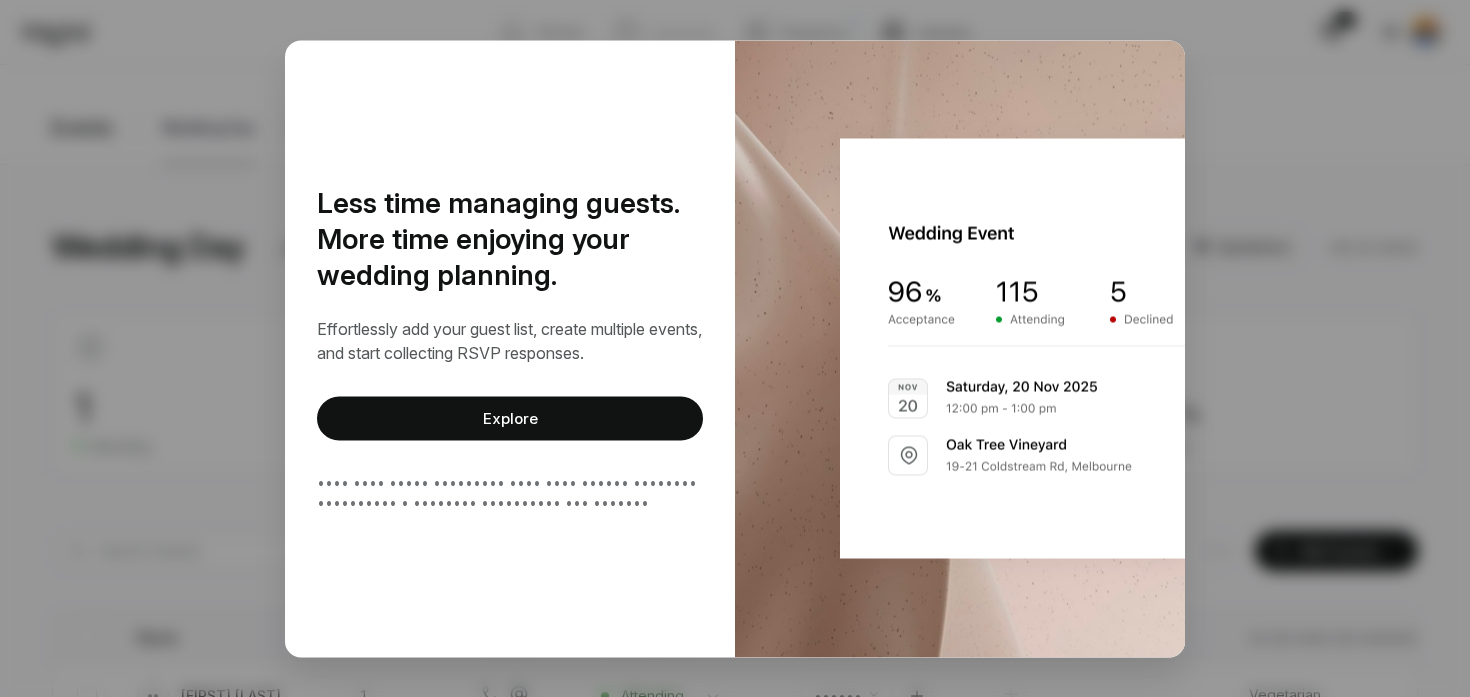 click on "Less time managing guests. More time enjoying your wedding planning.
Effortlessly add your guest list, create multiple events, and start collecting RSVP responses.
Explore
Your RSVP syncs perfectly with your Hitchd website, delivering a seamless experience for guests." at bounding box center [735, 348] 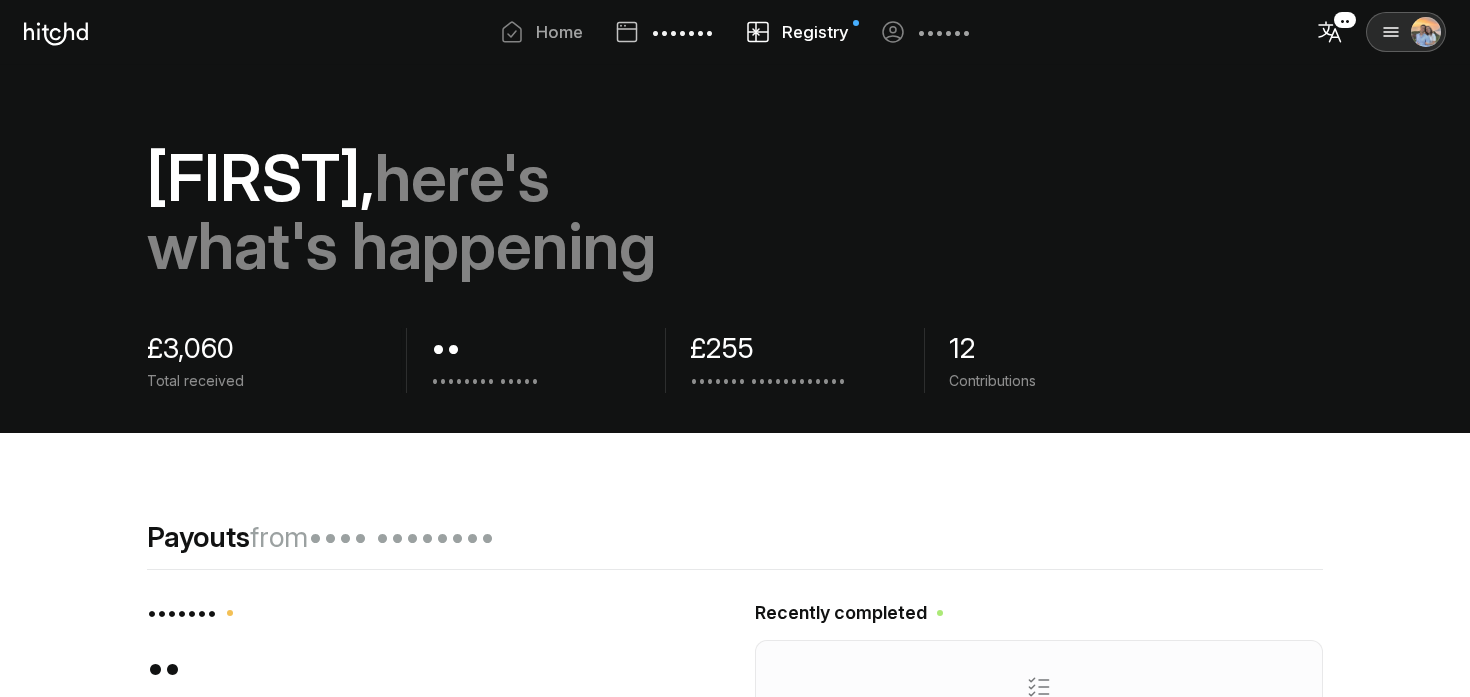 click on "•••••••" at bounding box center [682, 32] 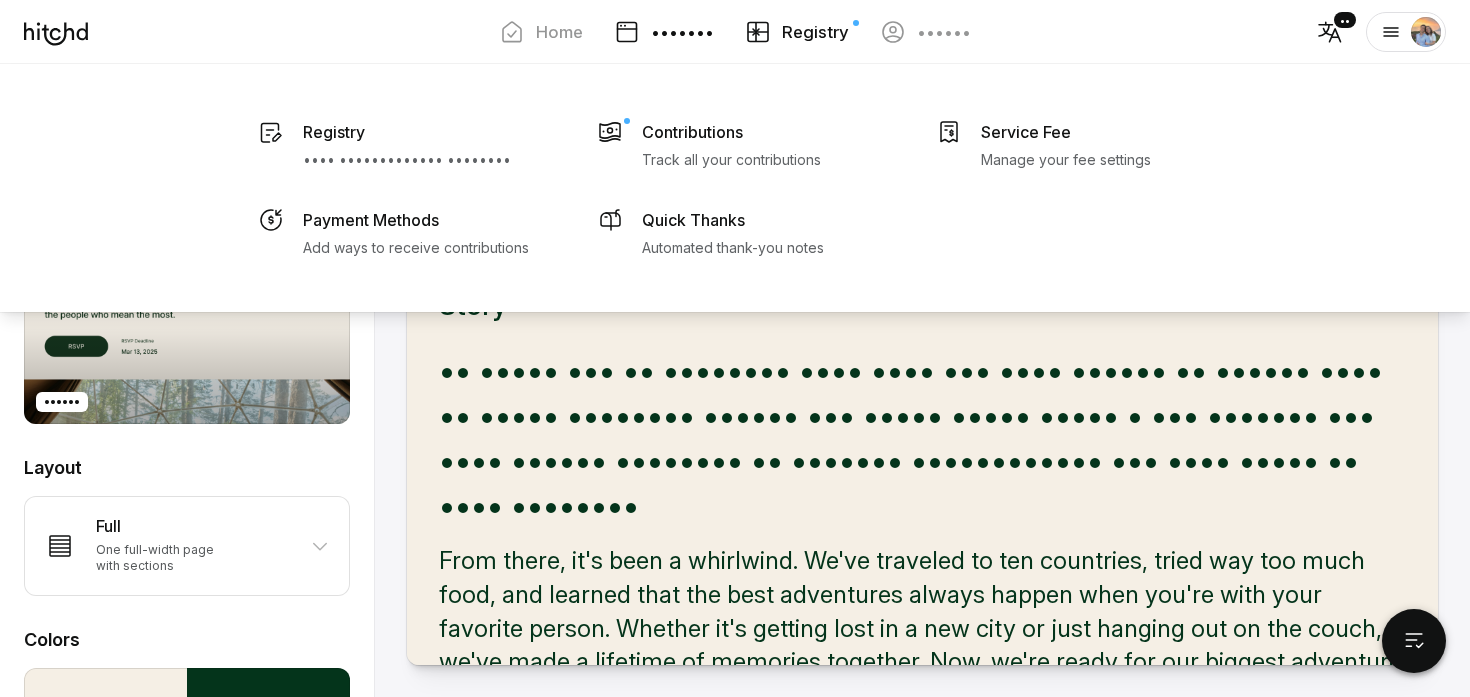 click on "Registry" at bounding box center [815, 32] 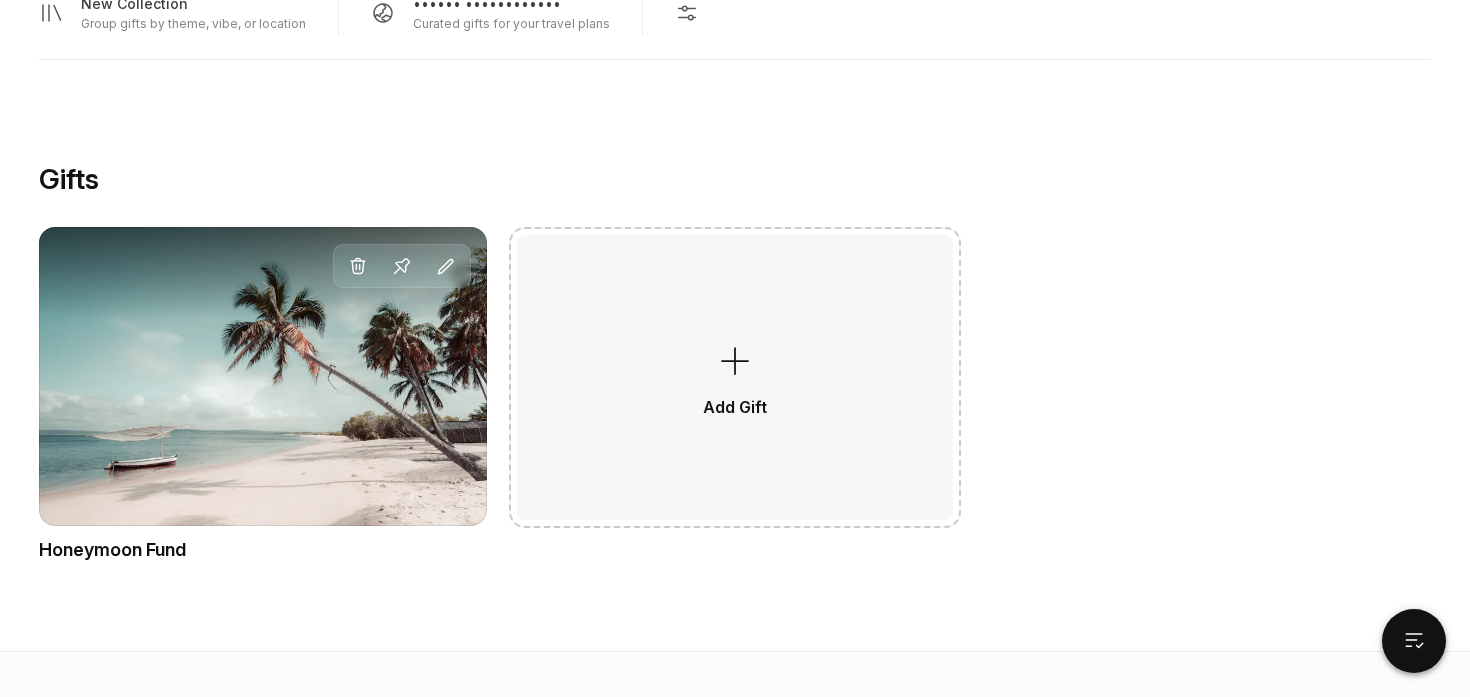 scroll, scrollTop: 691, scrollLeft: 0, axis: vertical 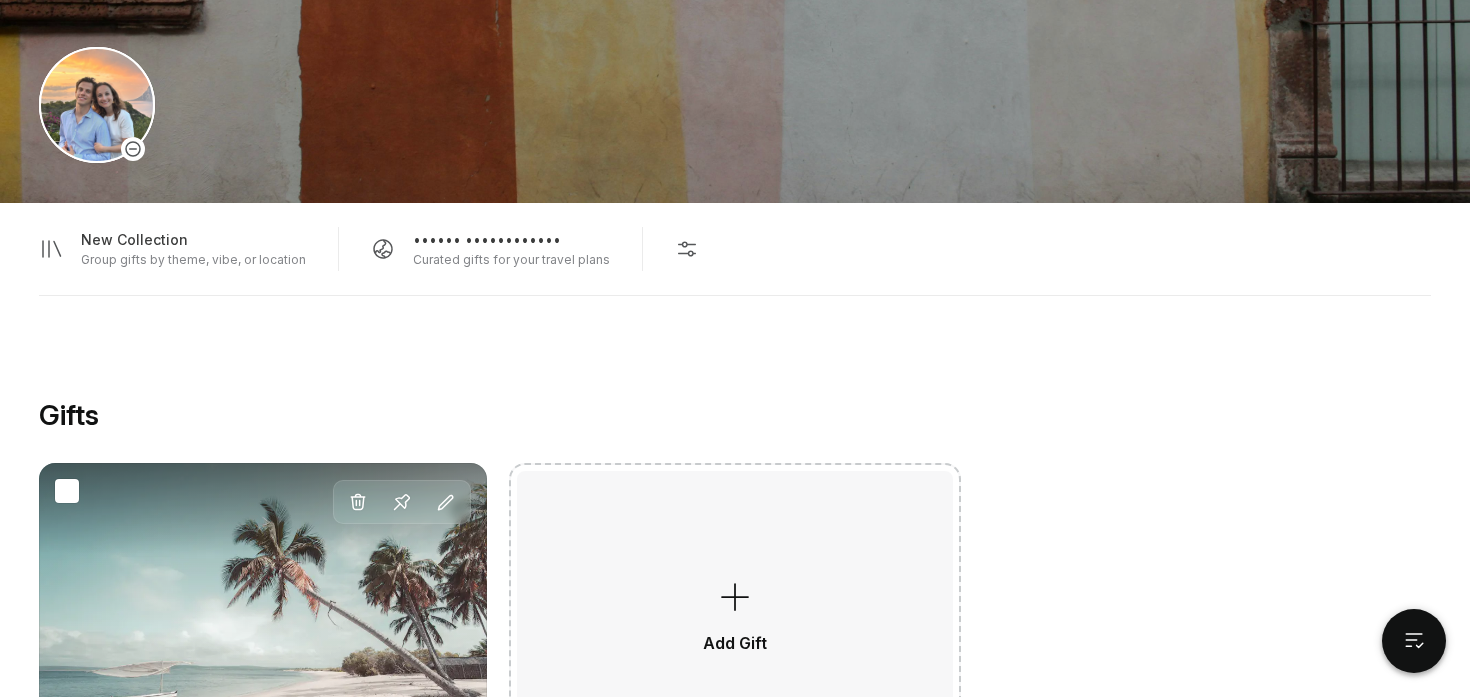 click at bounding box center [263, 509] 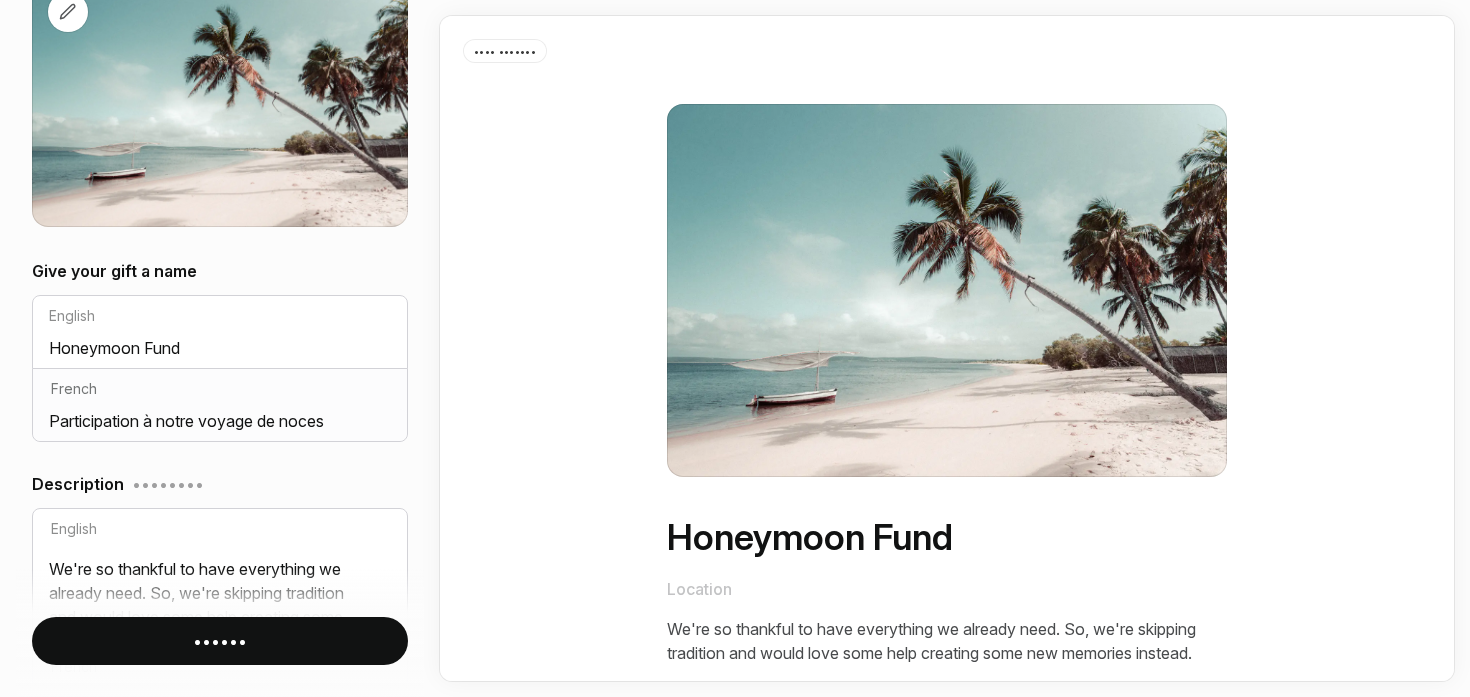 scroll, scrollTop: 447, scrollLeft: 0, axis: vertical 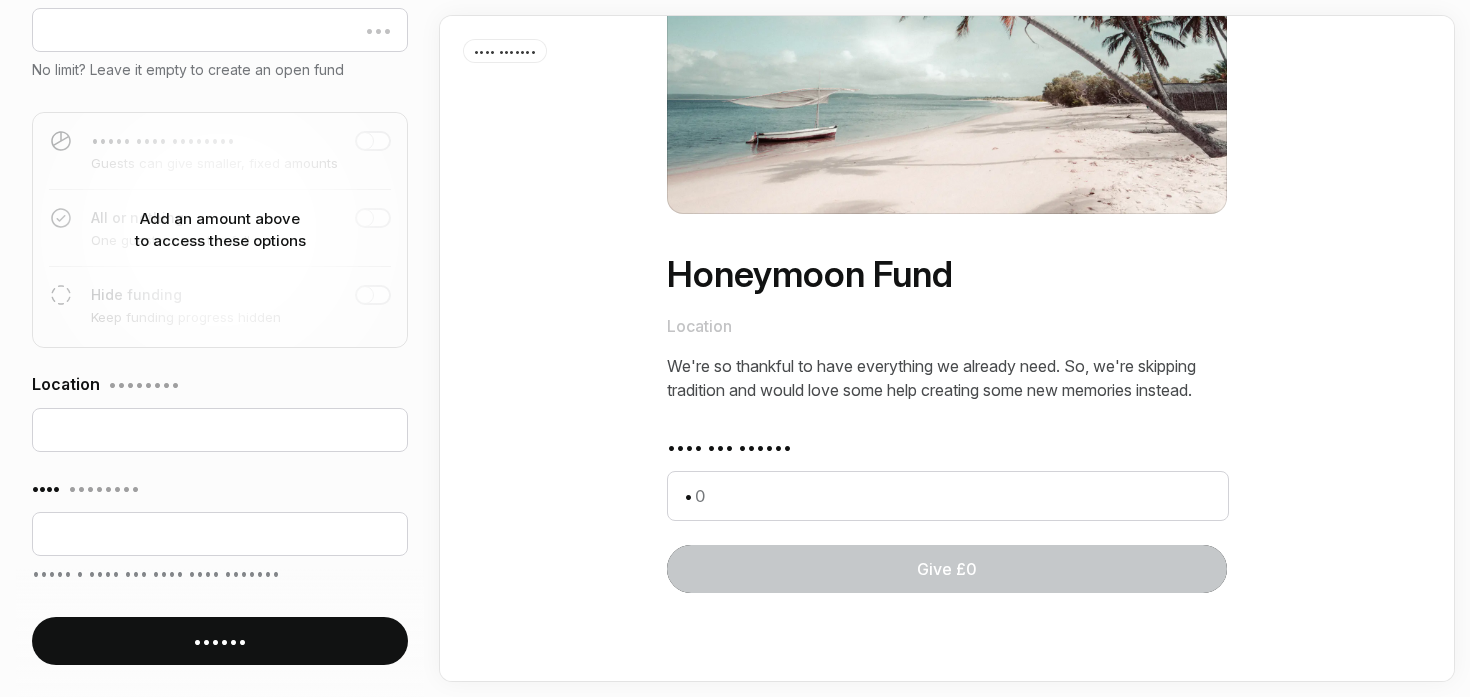 click on "•" at bounding box center (948, 496) 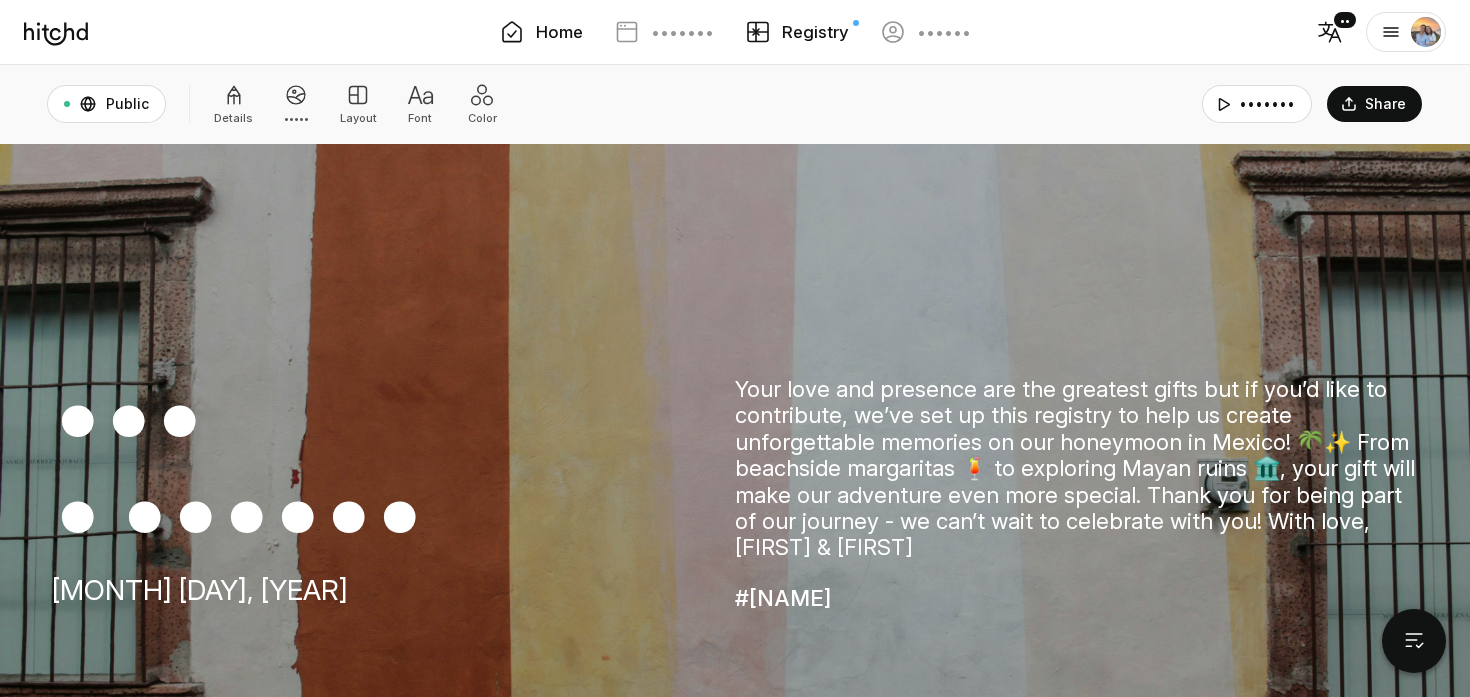 click on "Home" at bounding box center (541, 32) 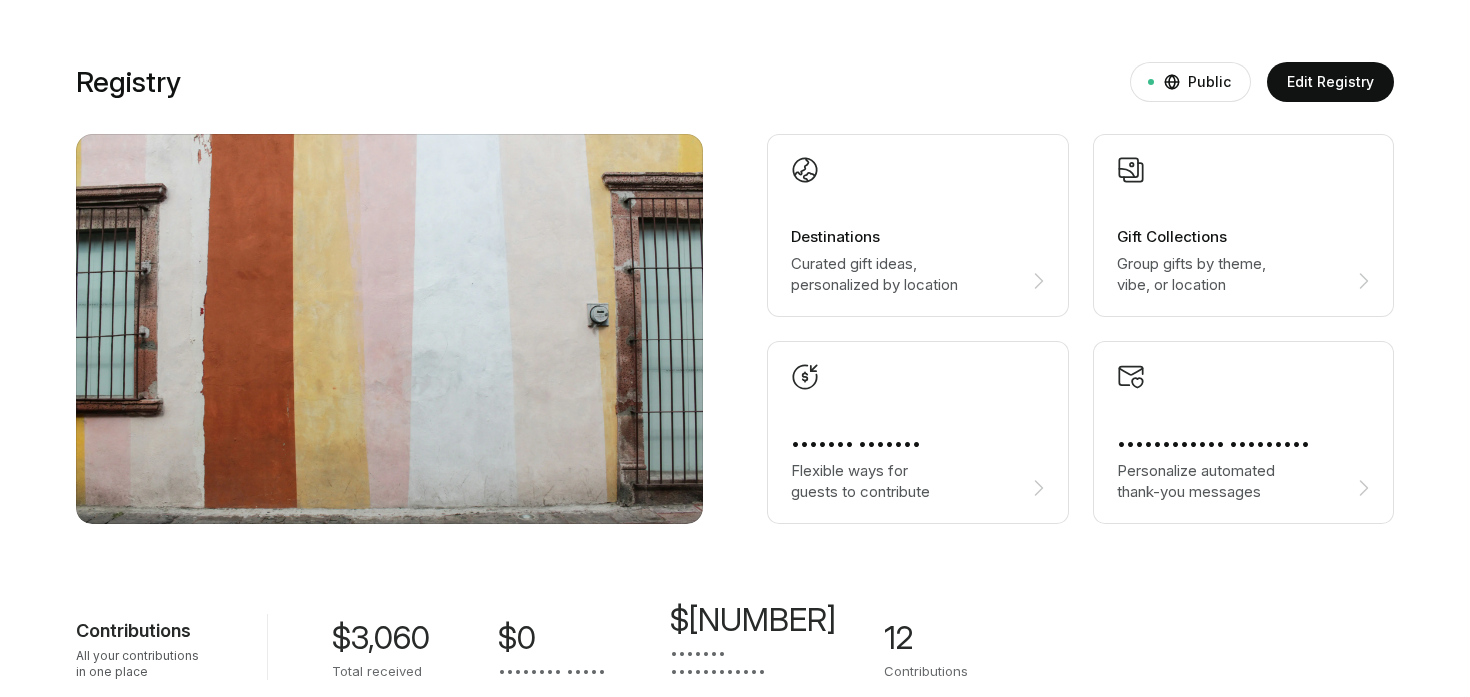 scroll, scrollTop: 1234, scrollLeft: 0, axis: vertical 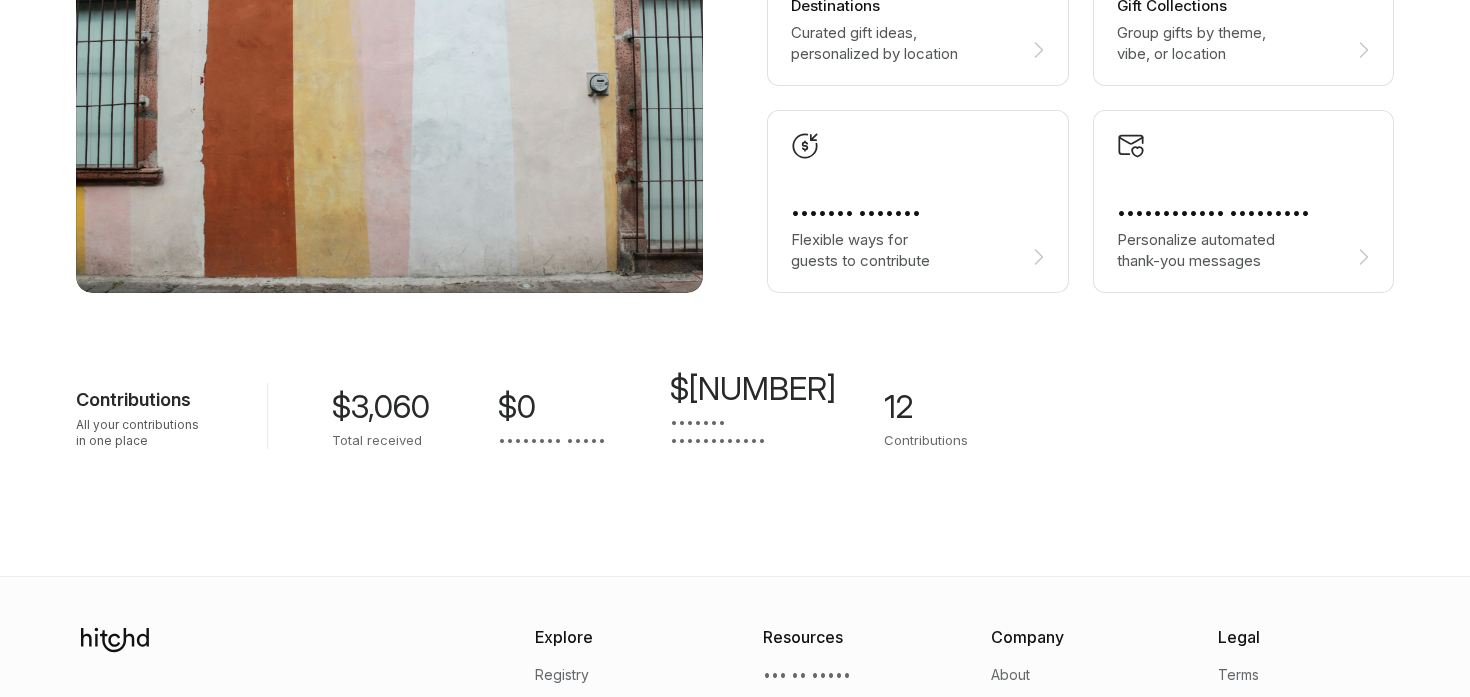 click on "$3,060" at bounding box center [381, 407] 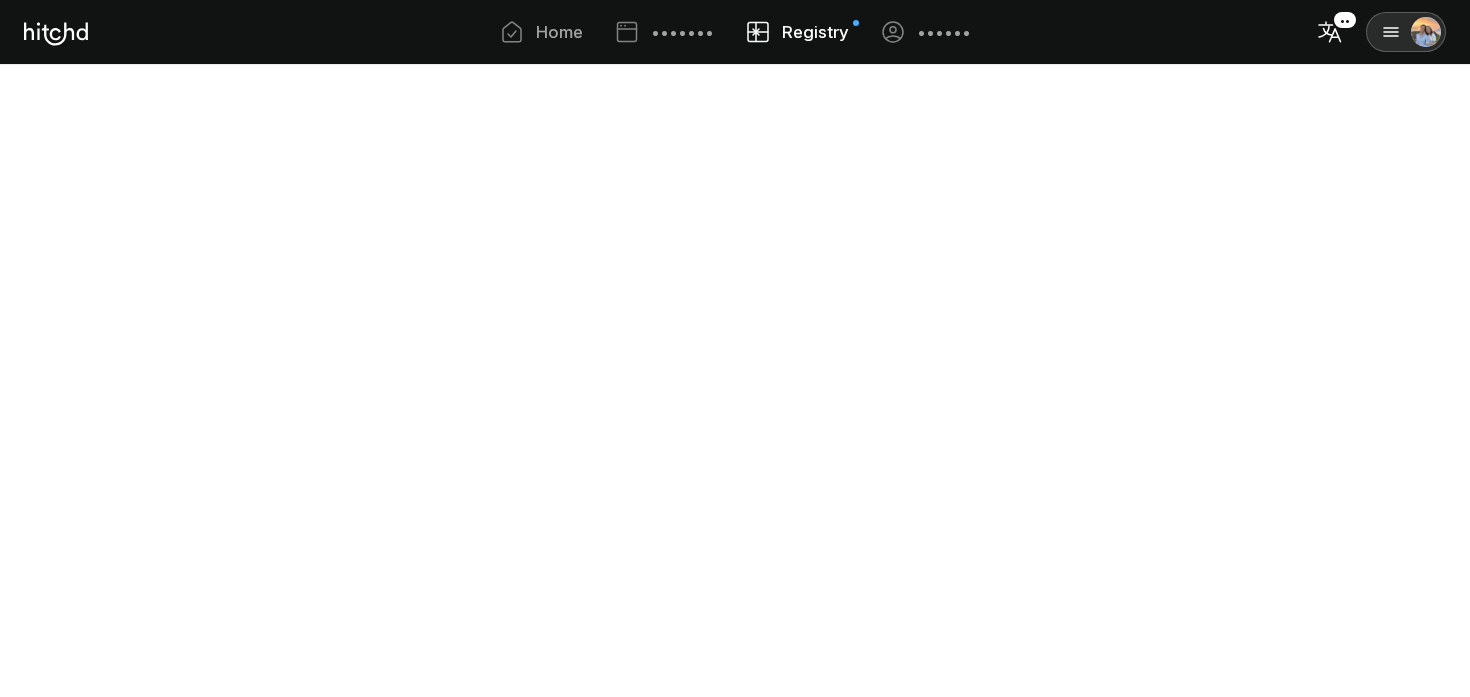 scroll, scrollTop: 0, scrollLeft: 0, axis: both 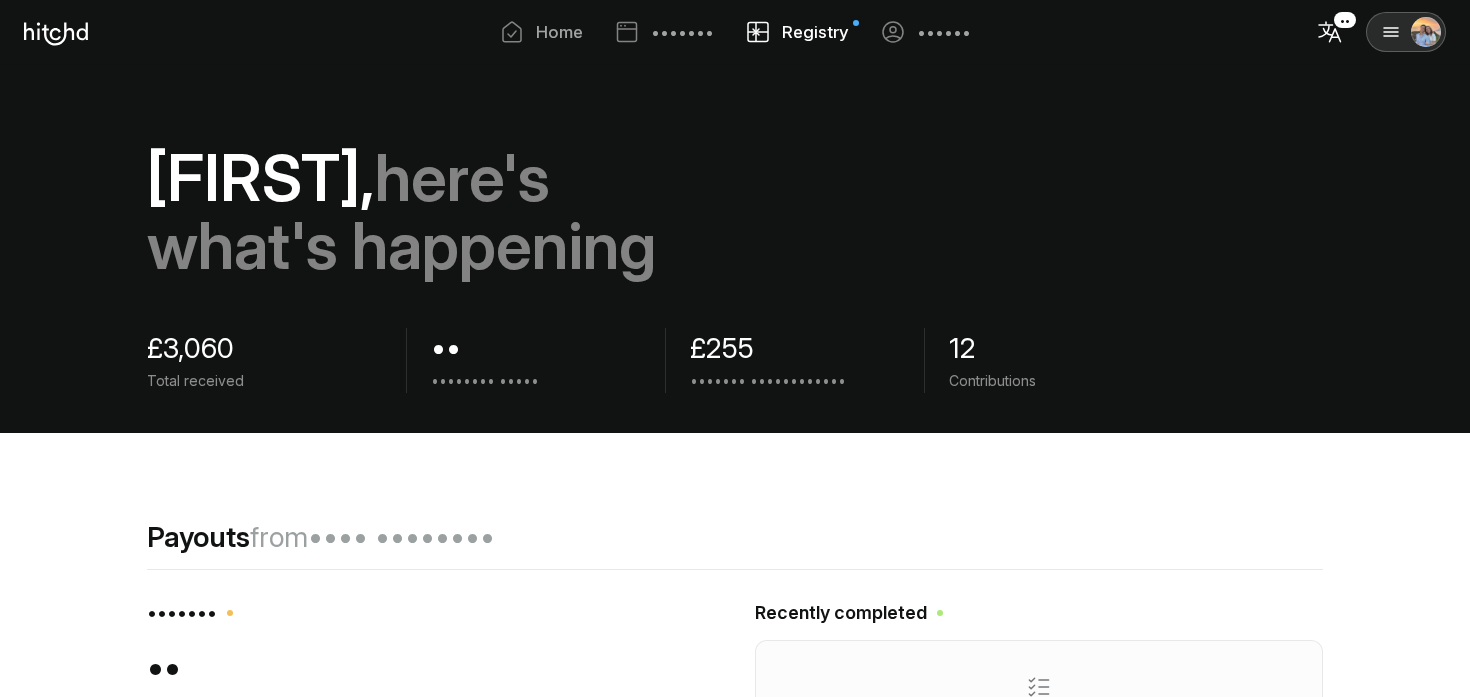 click on "£3,060" at bounding box center (262, 348) 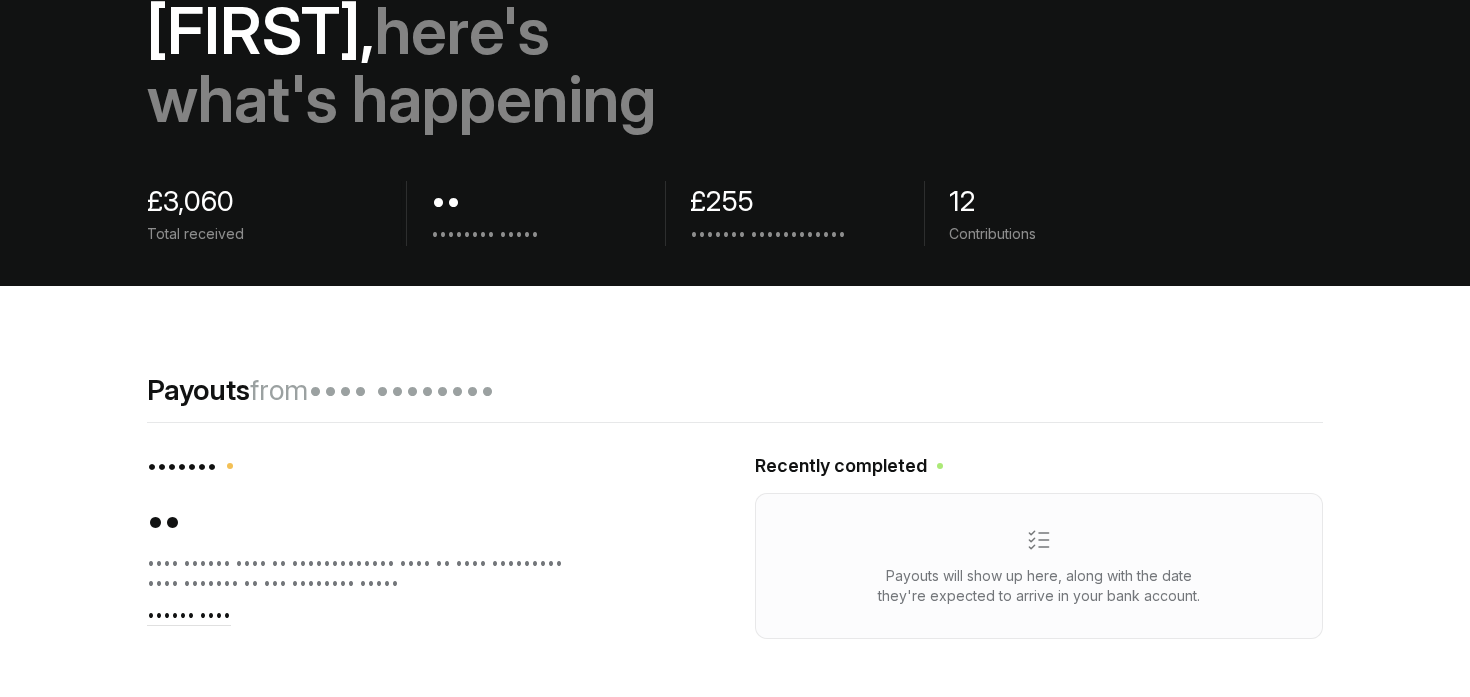 scroll, scrollTop: 304, scrollLeft: 0, axis: vertical 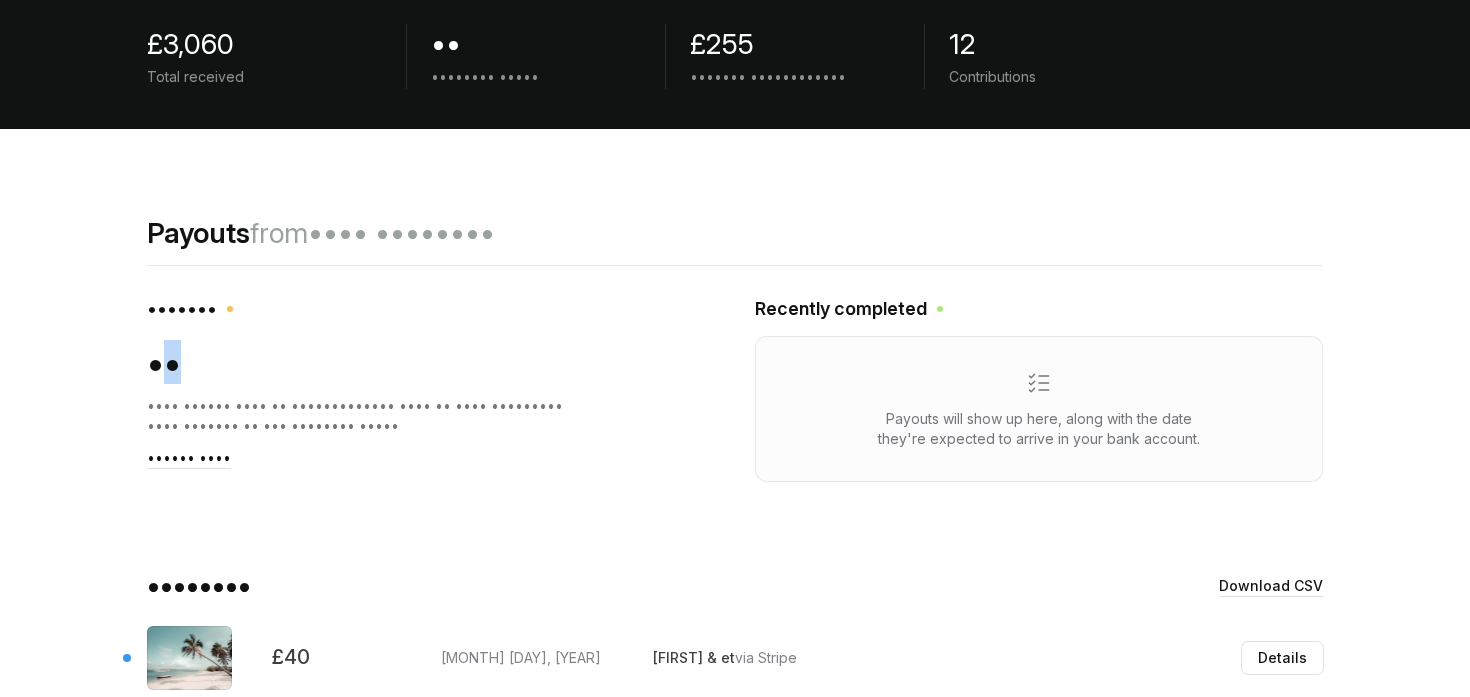 drag, startPoint x: 174, startPoint y: 374, endPoint x: 246, endPoint y: 379, distance: 72.1734 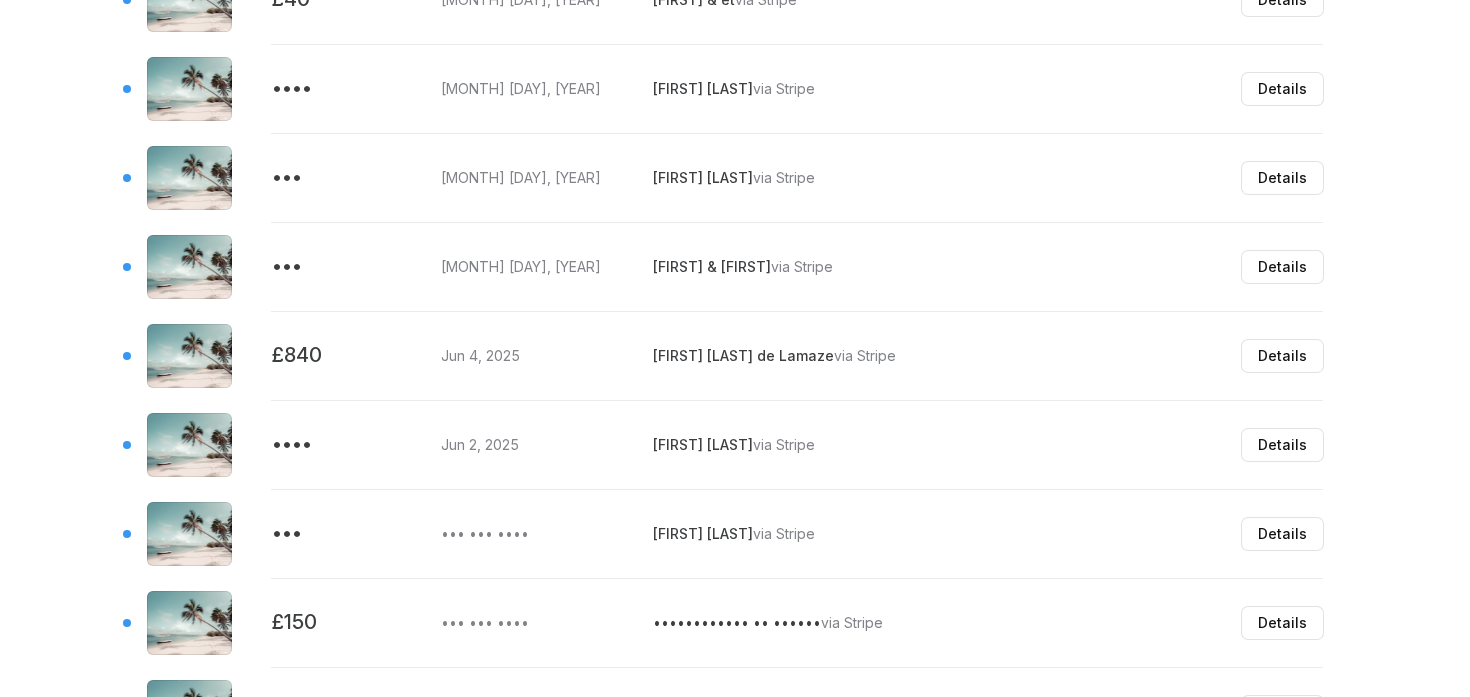 scroll, scrollTop: 918, scrollLeft: 0, axis: vertical 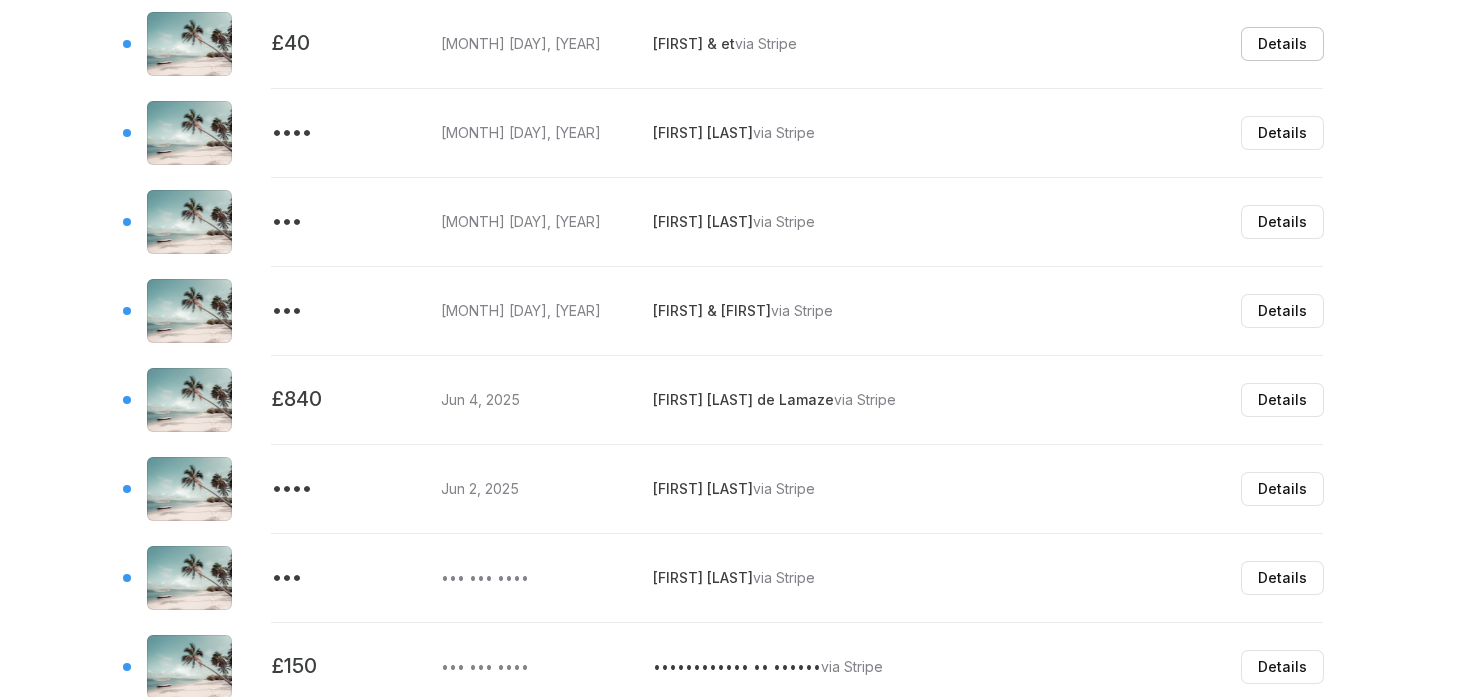 click on "Details" at bounding box center (1282, 44) 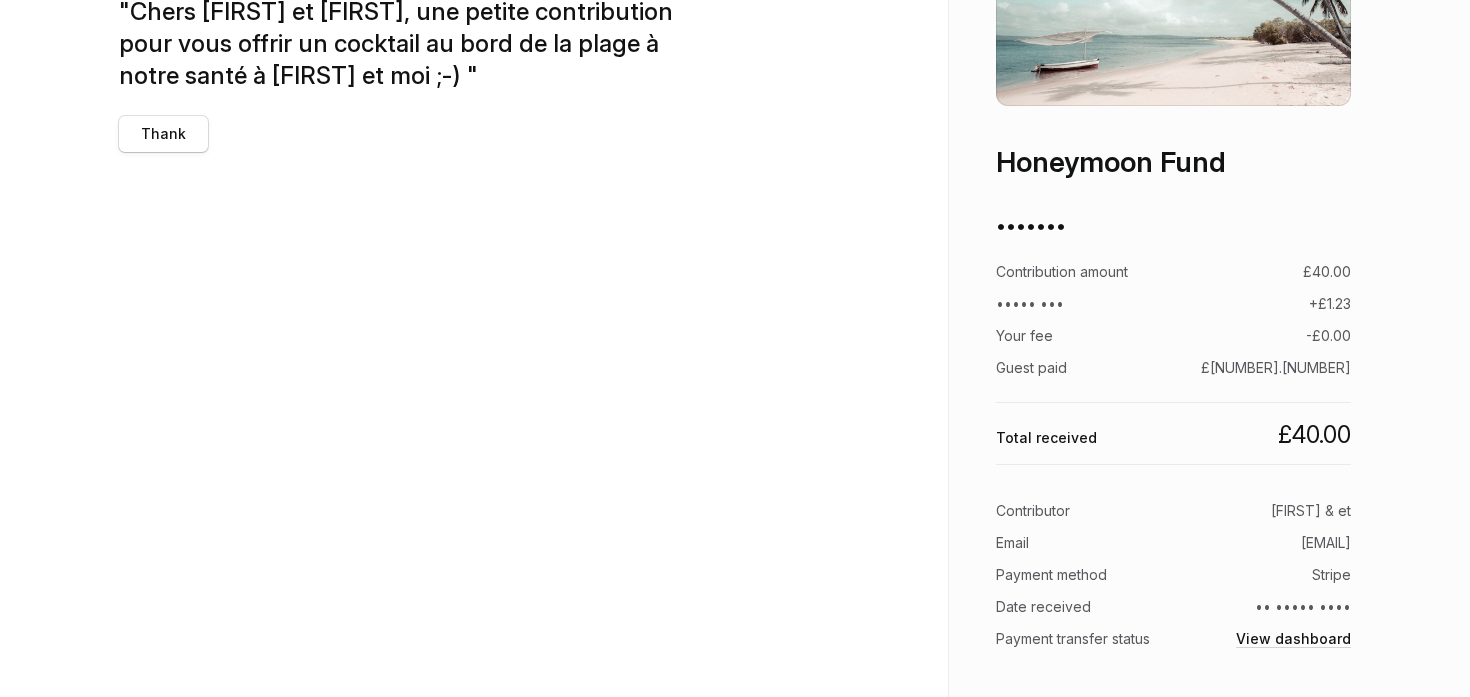 scroll, scrollTop: 159, scrollLeft: 0, axis: vertical 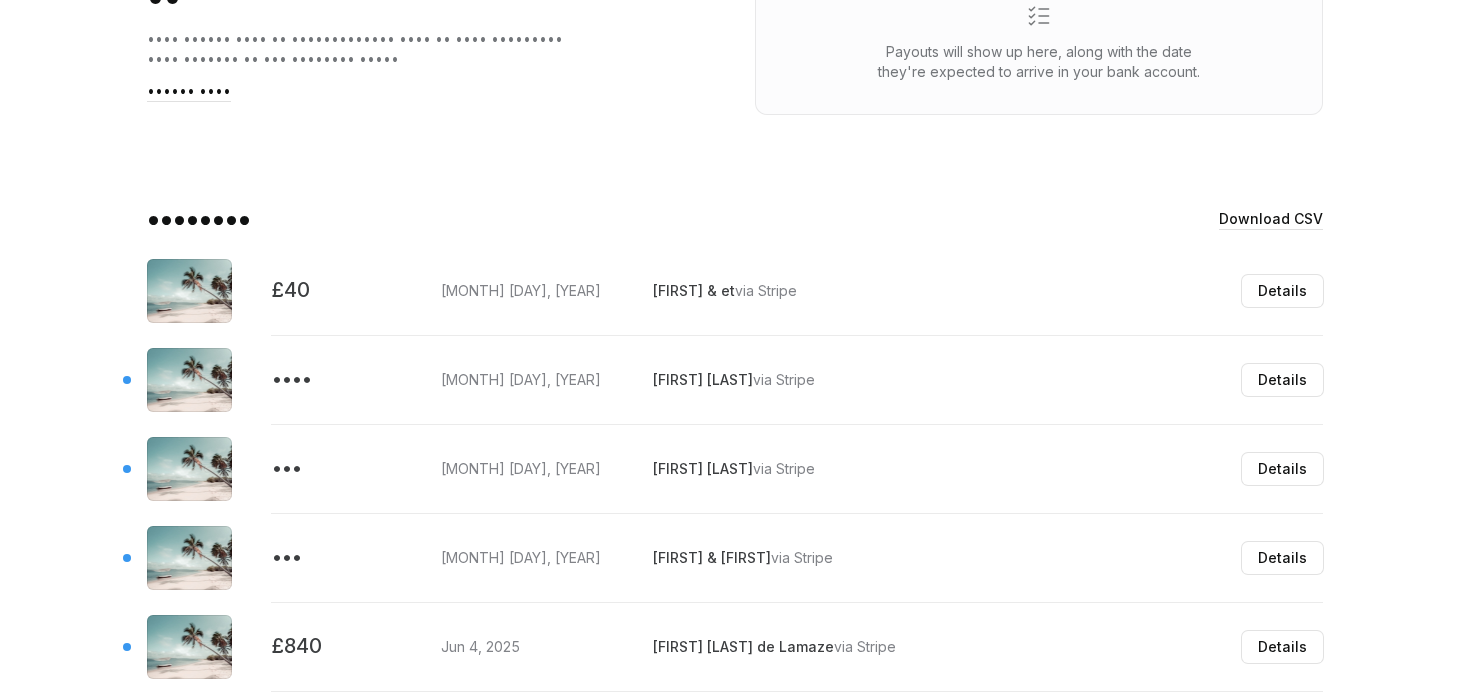 click on "[MONTH] [DAY], [YEAR]" at bounding box center (539, 280) 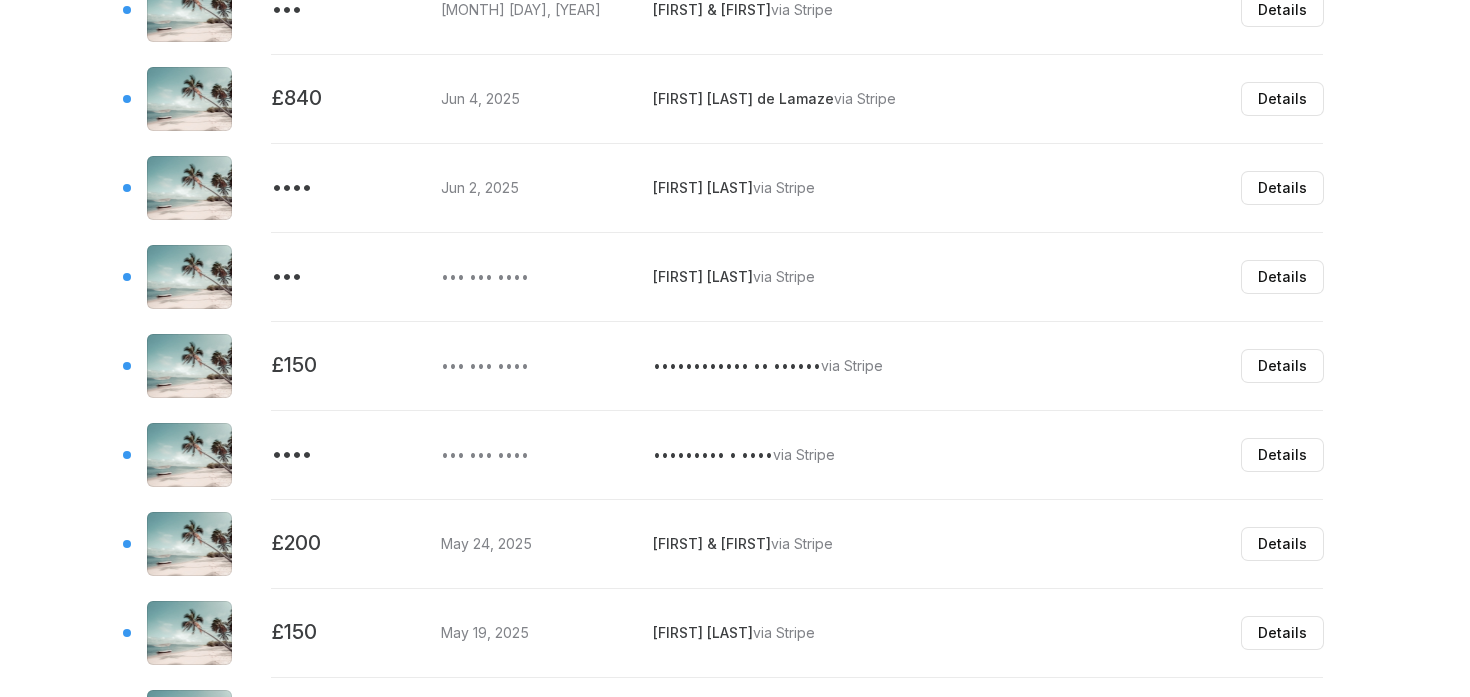 scroll, scrollTop: 1363, scrollLeft: 0, axis: vertical 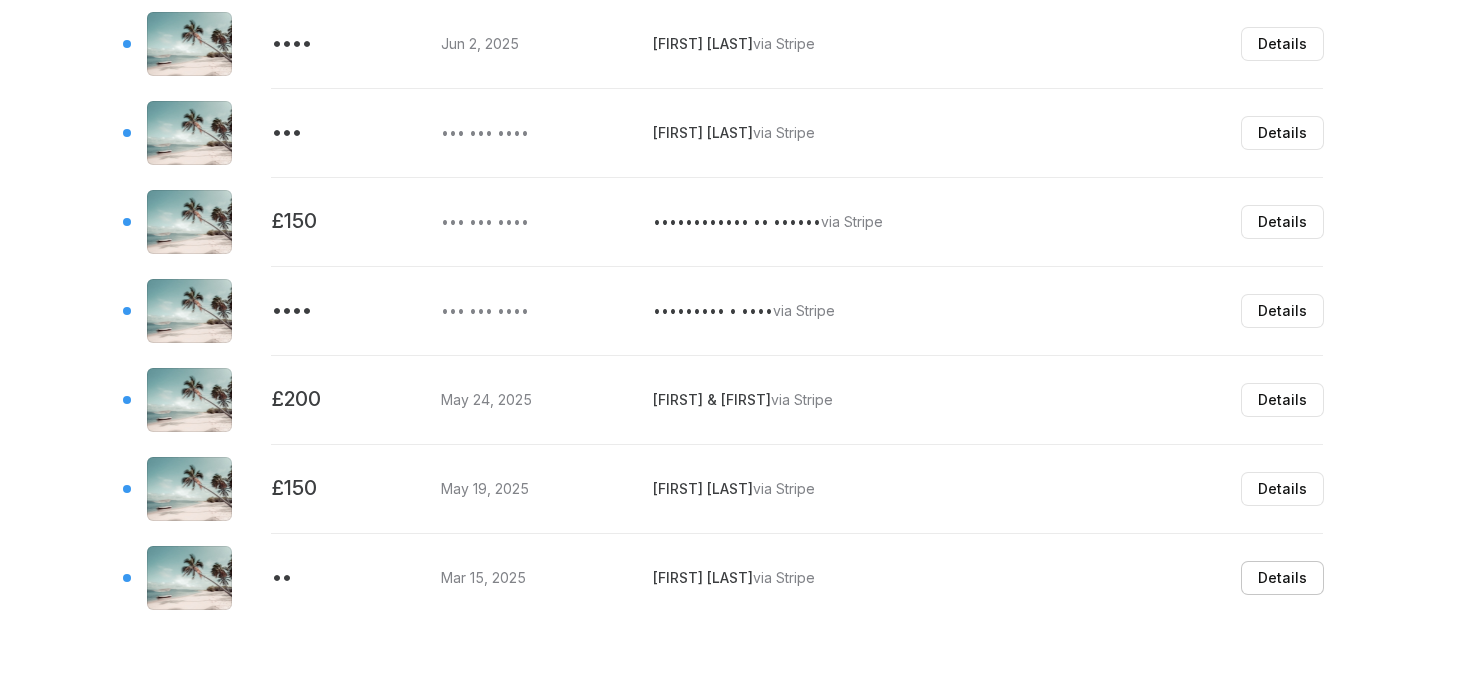 click on "Details" at bounding box center (1282, 578) 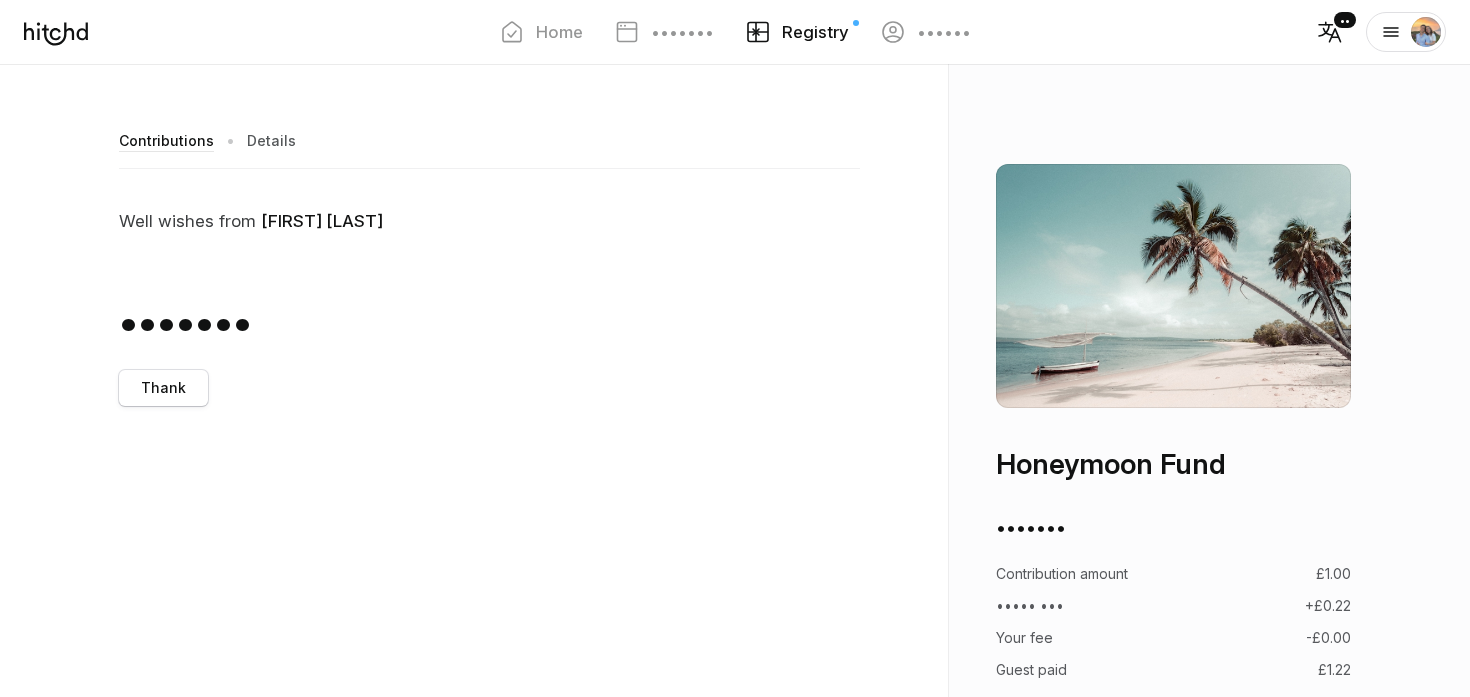 scroll, scrollTop: 302, scrollLeft: 0, axis: vertical 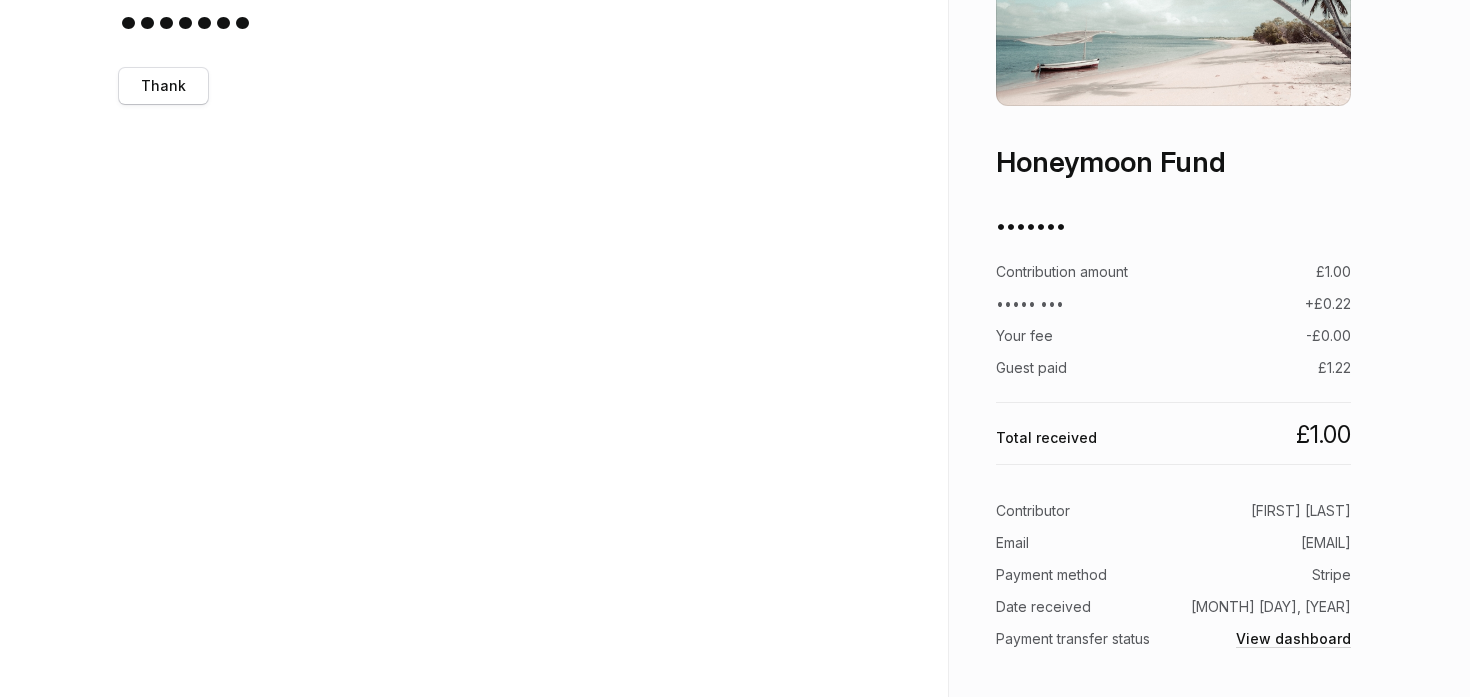 click on "Date received
[DAY] [MONTH], [YEAR]" at bounding box center [1173, 609] 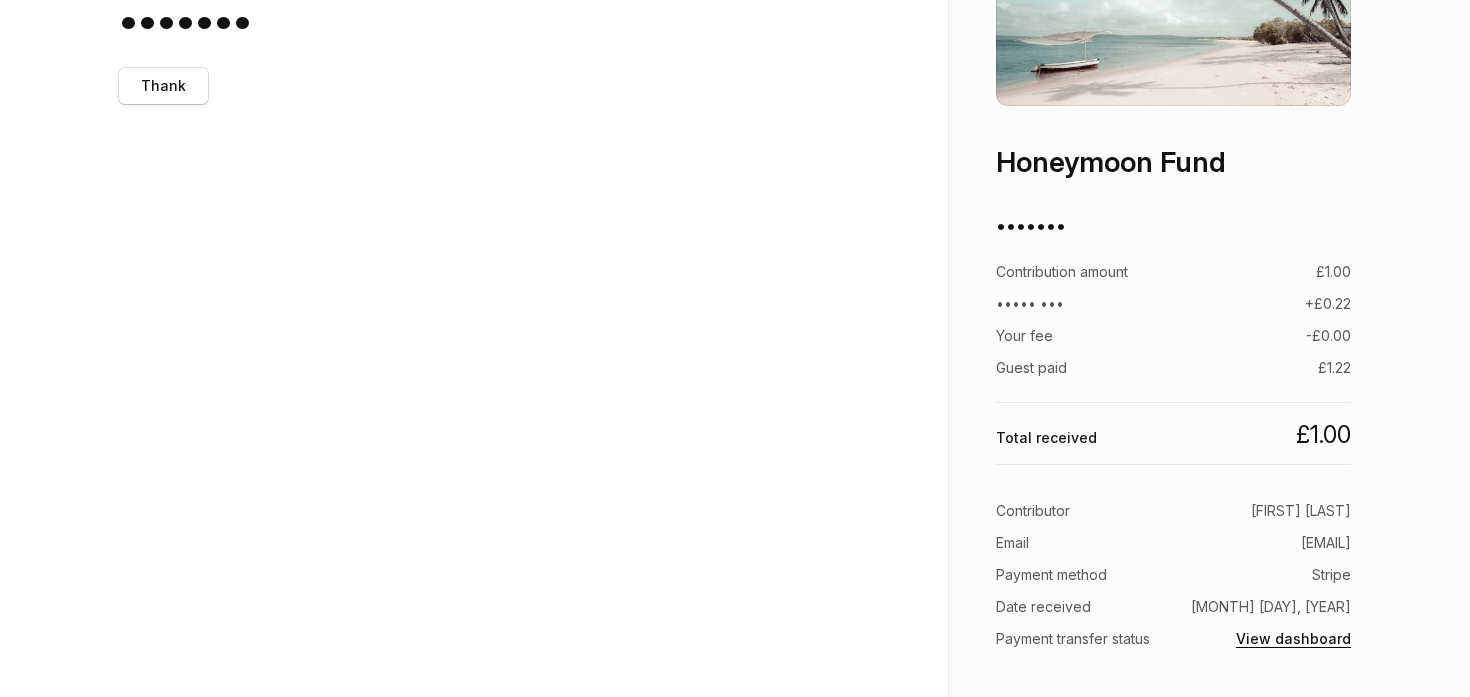 click on "View dashboard" at bounding box center (1293, 639) 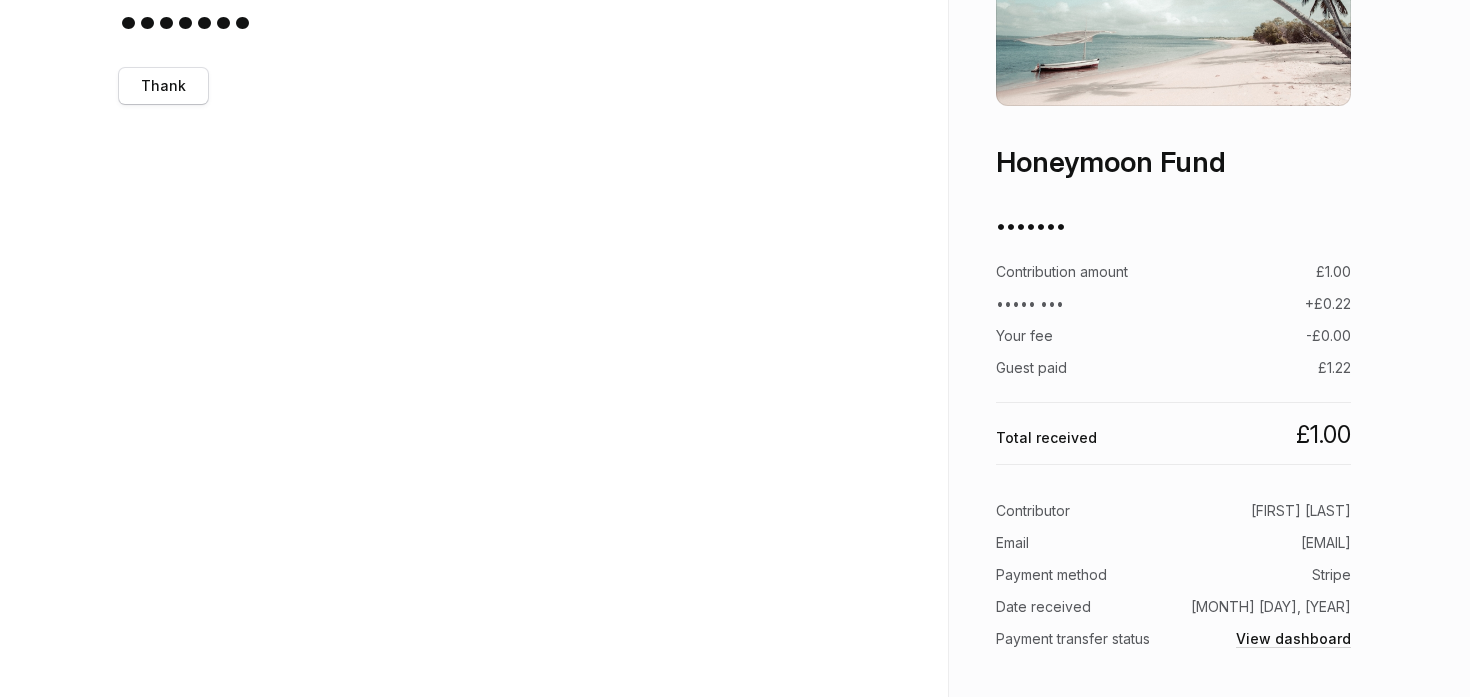 scroll, scrollTop: 0, scrollLeft: 0, axis: both 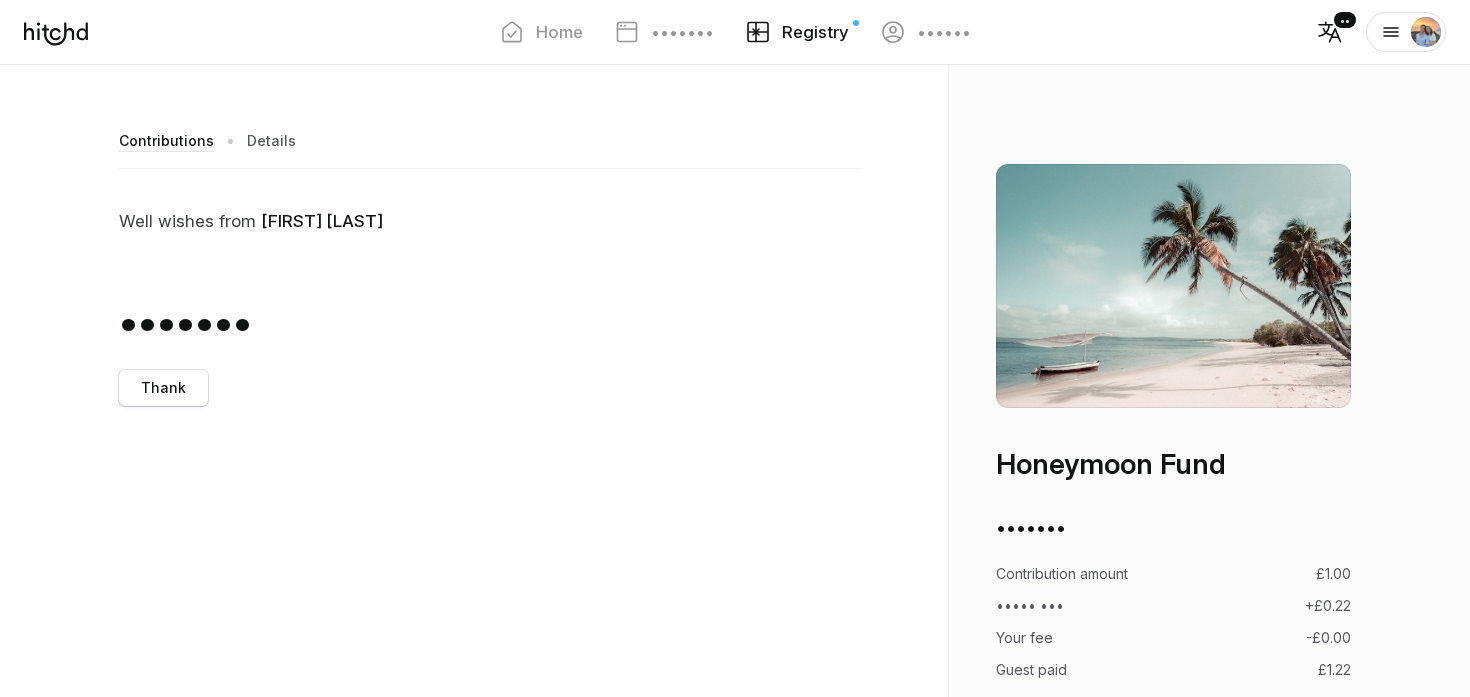 click on "Contributions" at bounding box center (166, 141) 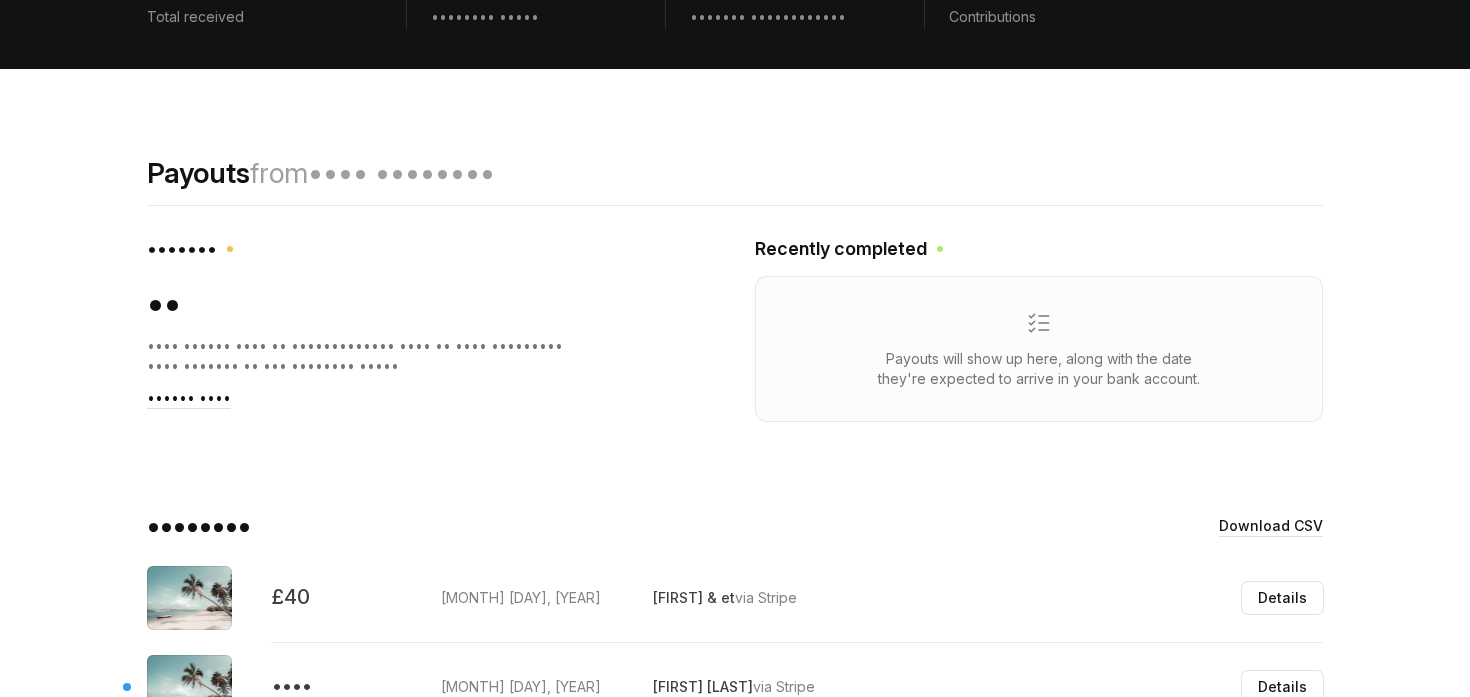 scroll, scrollTop: 0, scrollLeft: 0, axis: both 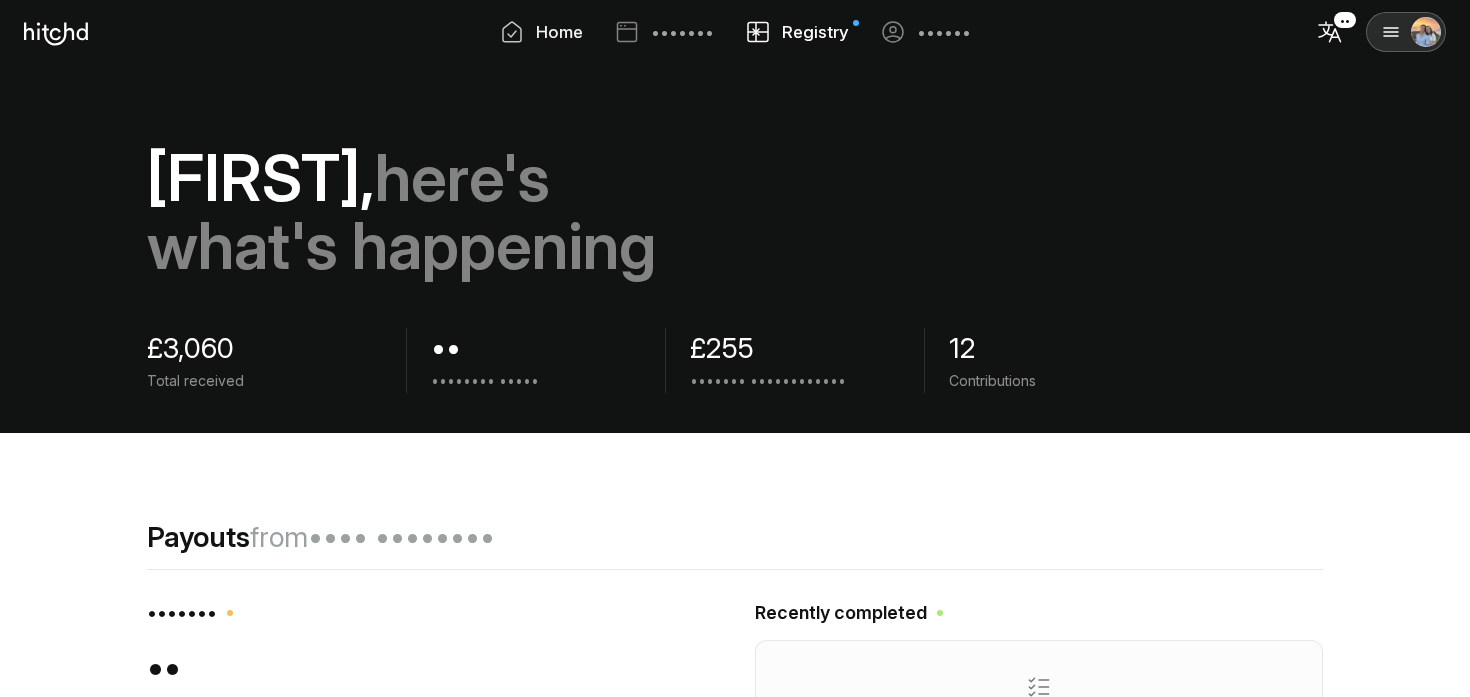 click on "Home" at bounding box center [559, 32] 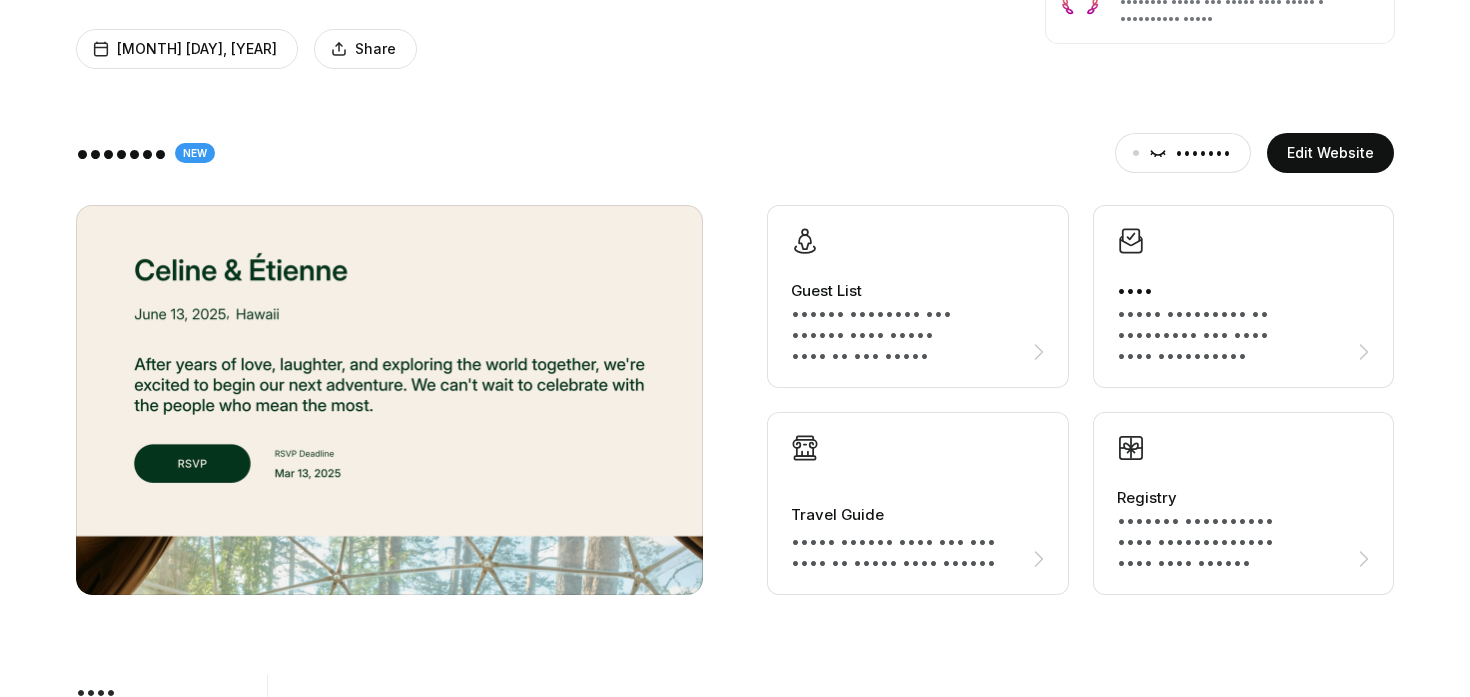 scroll, scrollTop: 0, scrollLeft: 0, axis: both 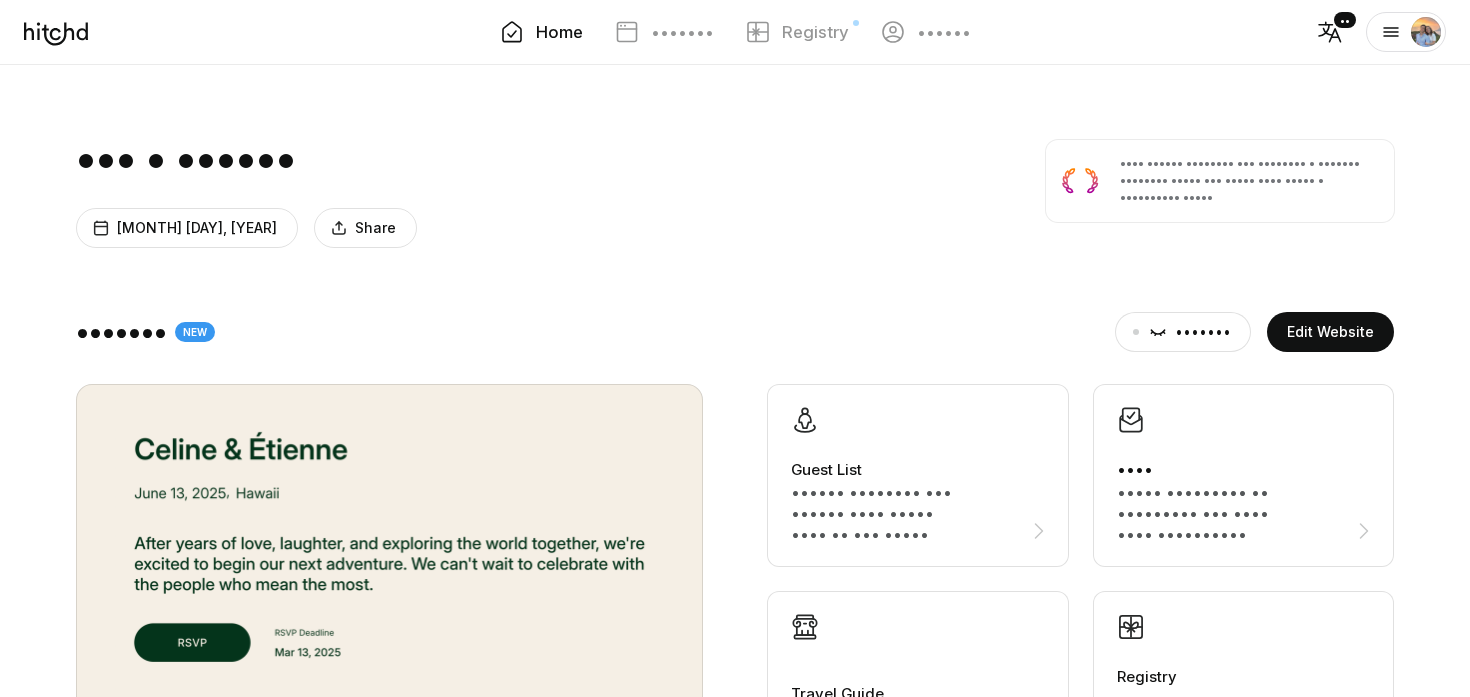 click on "Share" at bounding box center [187, 228] 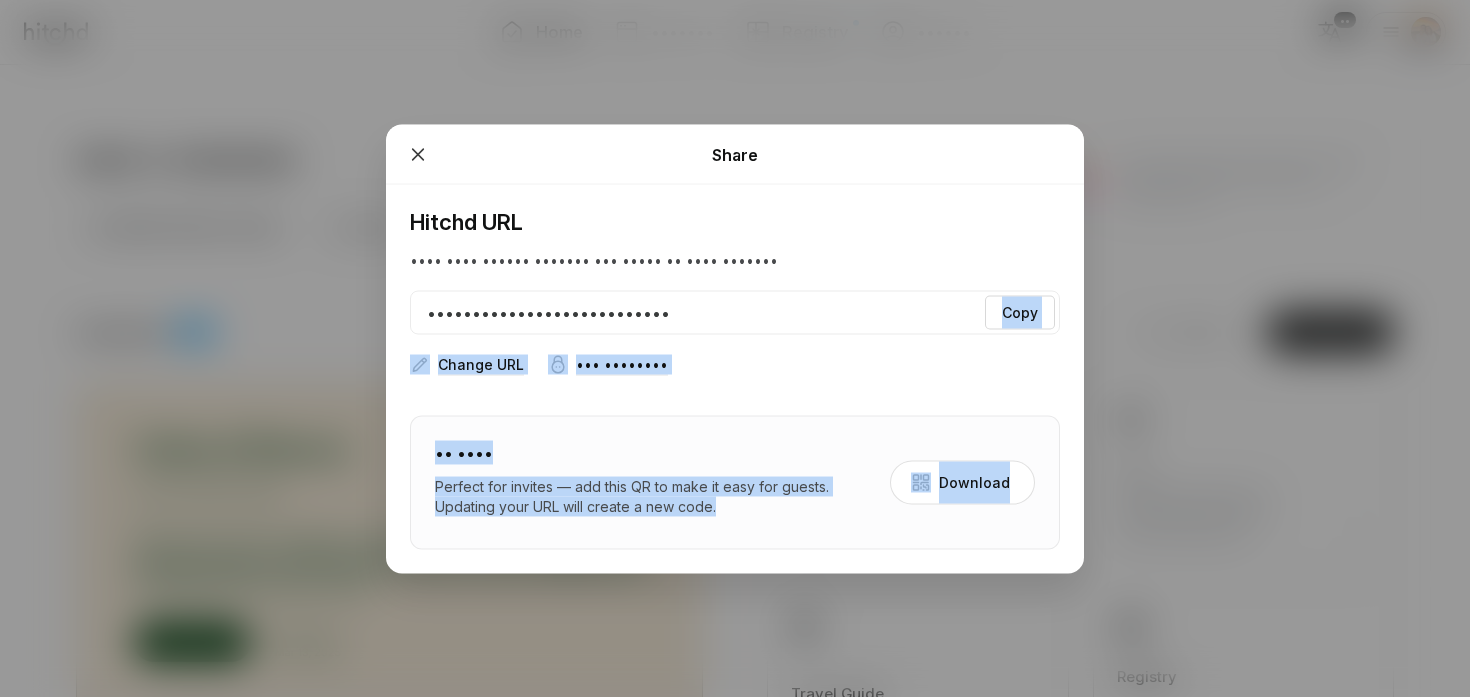 drag, startPoint x: 682, startPoint y: 305, endPoint x: 269, endPoint y: 268, distance: 414.65408 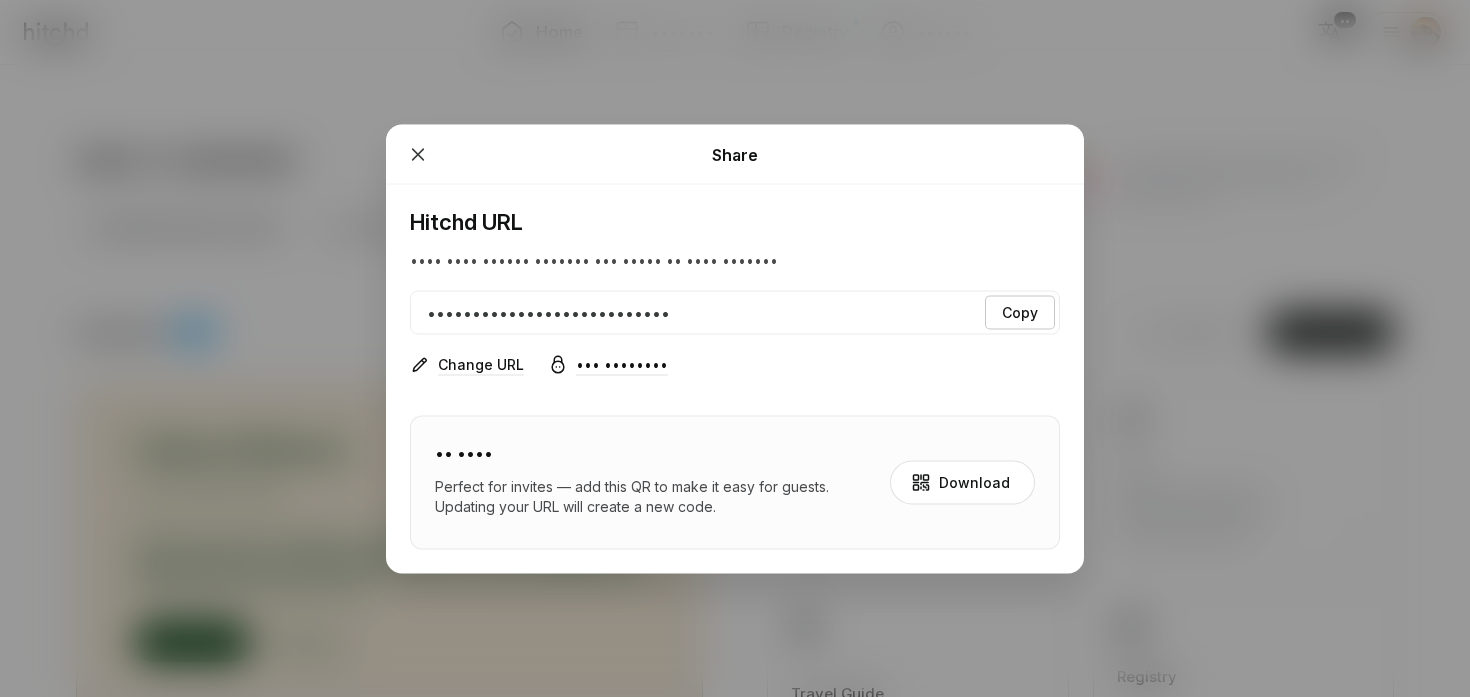 click on "Copy" at bounding box center (1020, 312) 